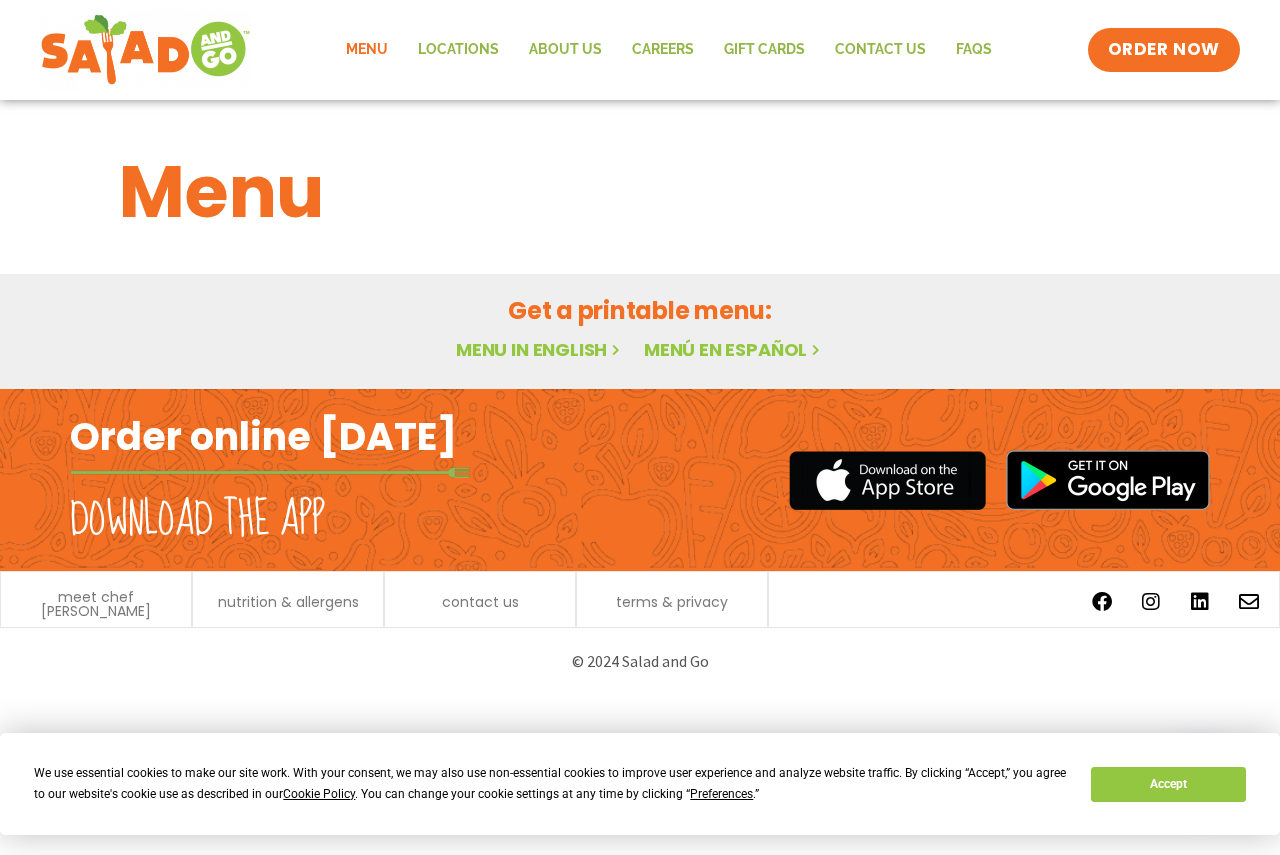 scroll, scrollTop: 0, scrollLeft: 0, axis: both 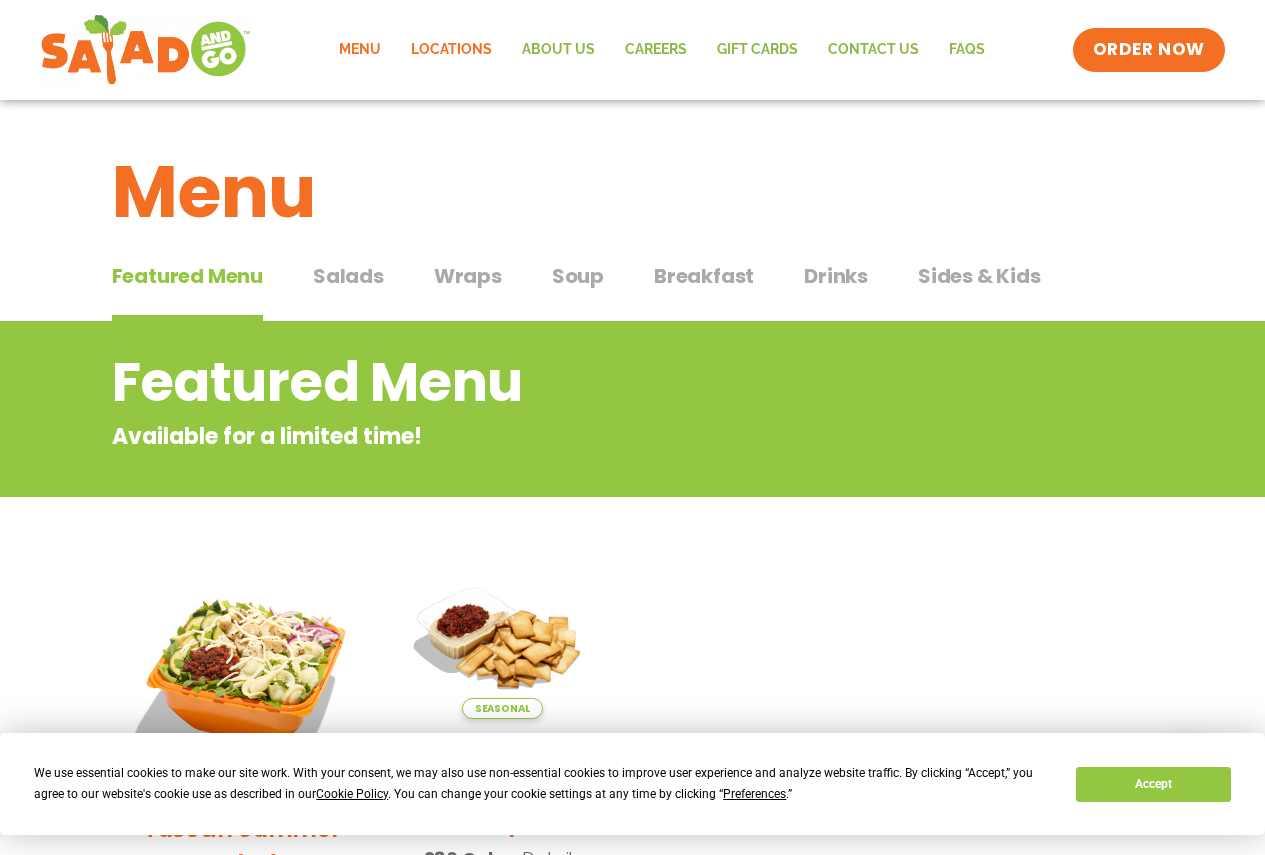 click on "Locations" 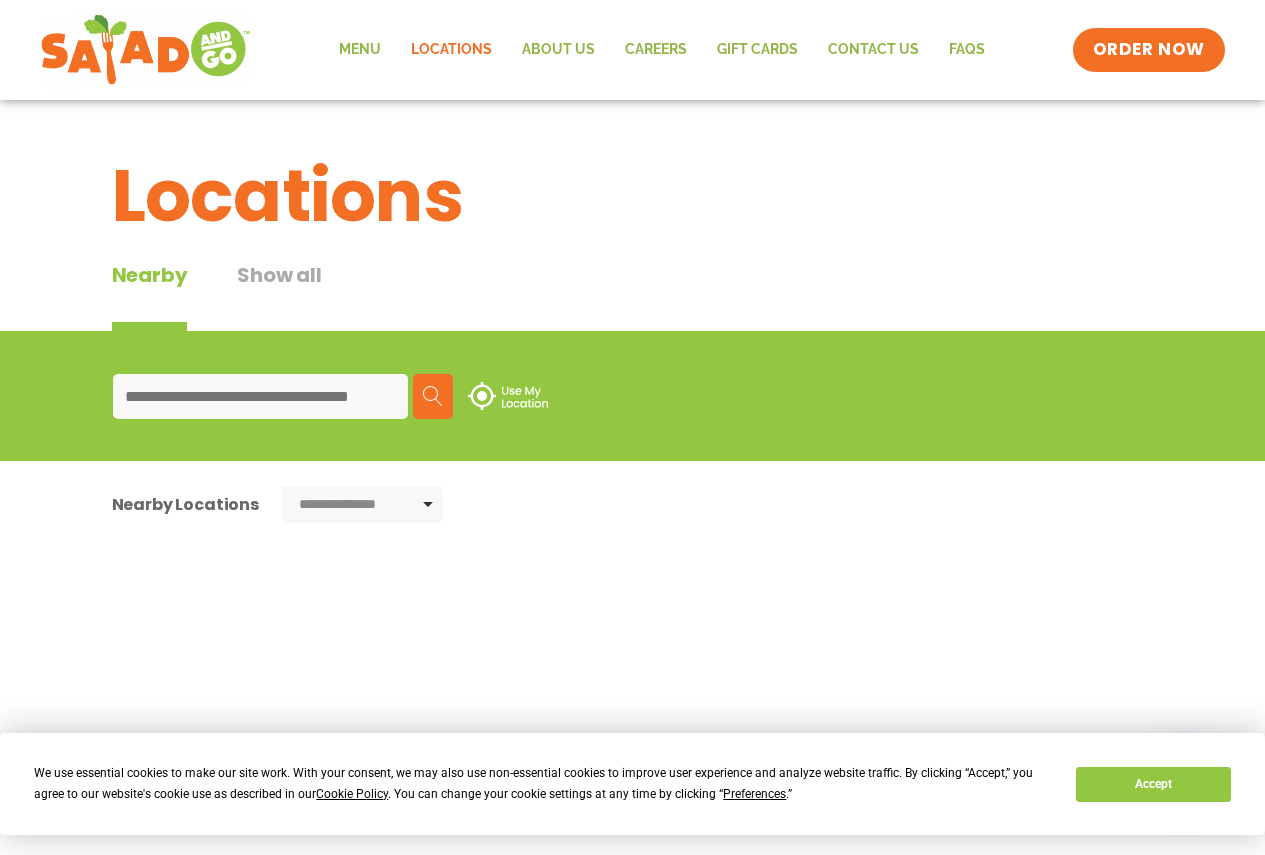 scroll, scrollTop: 0, scrollLeft: 0, axis: both 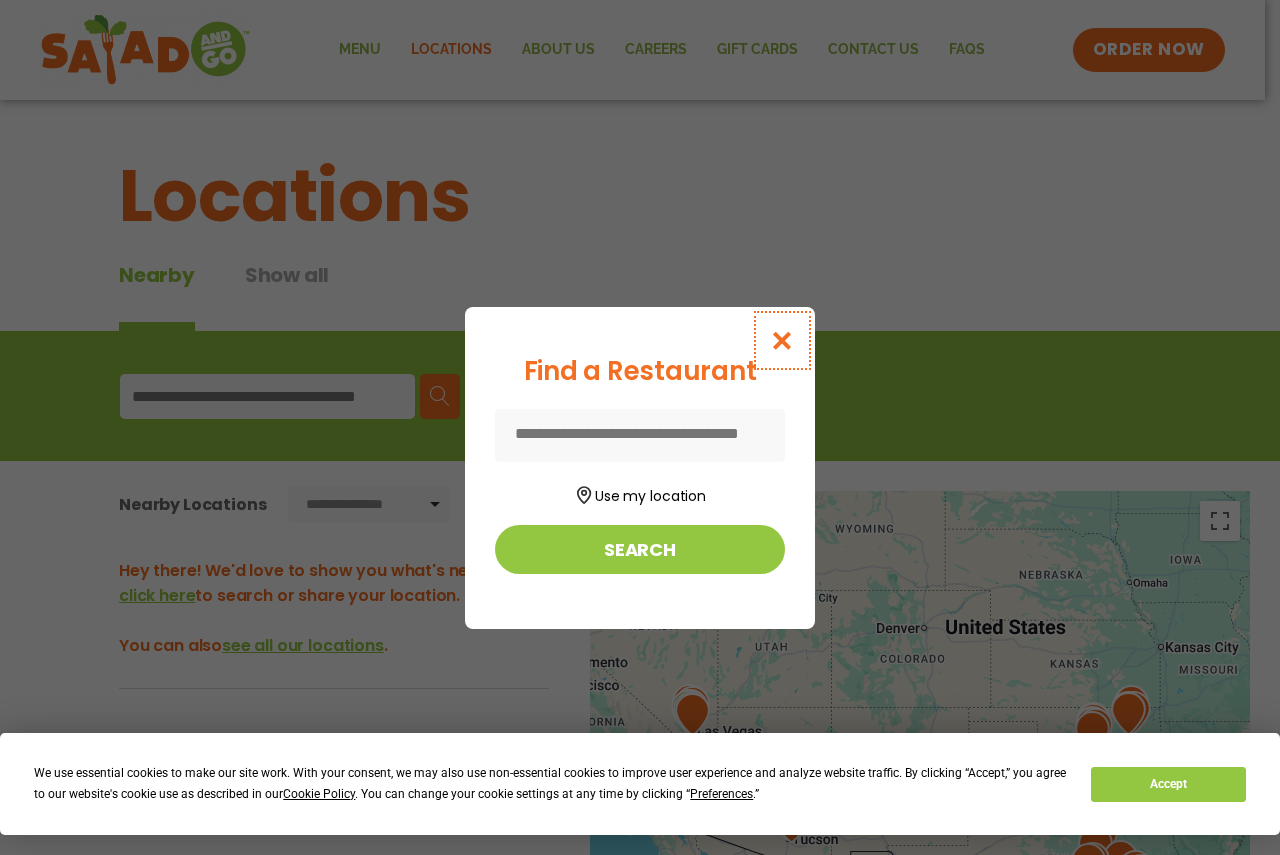 click at bounding box center (782, 340) 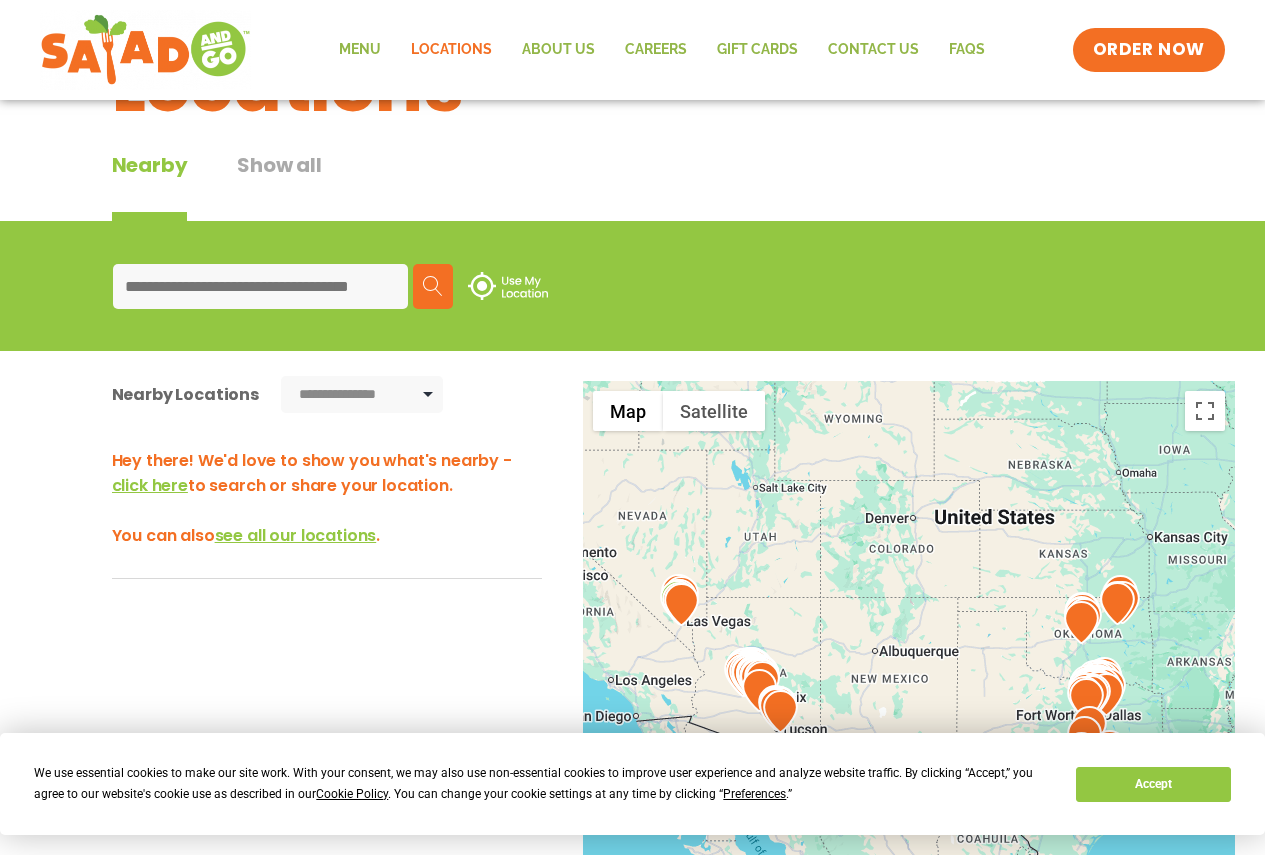 scroll, scrollTop: 300, scrollLeft: 0, axis: vertical 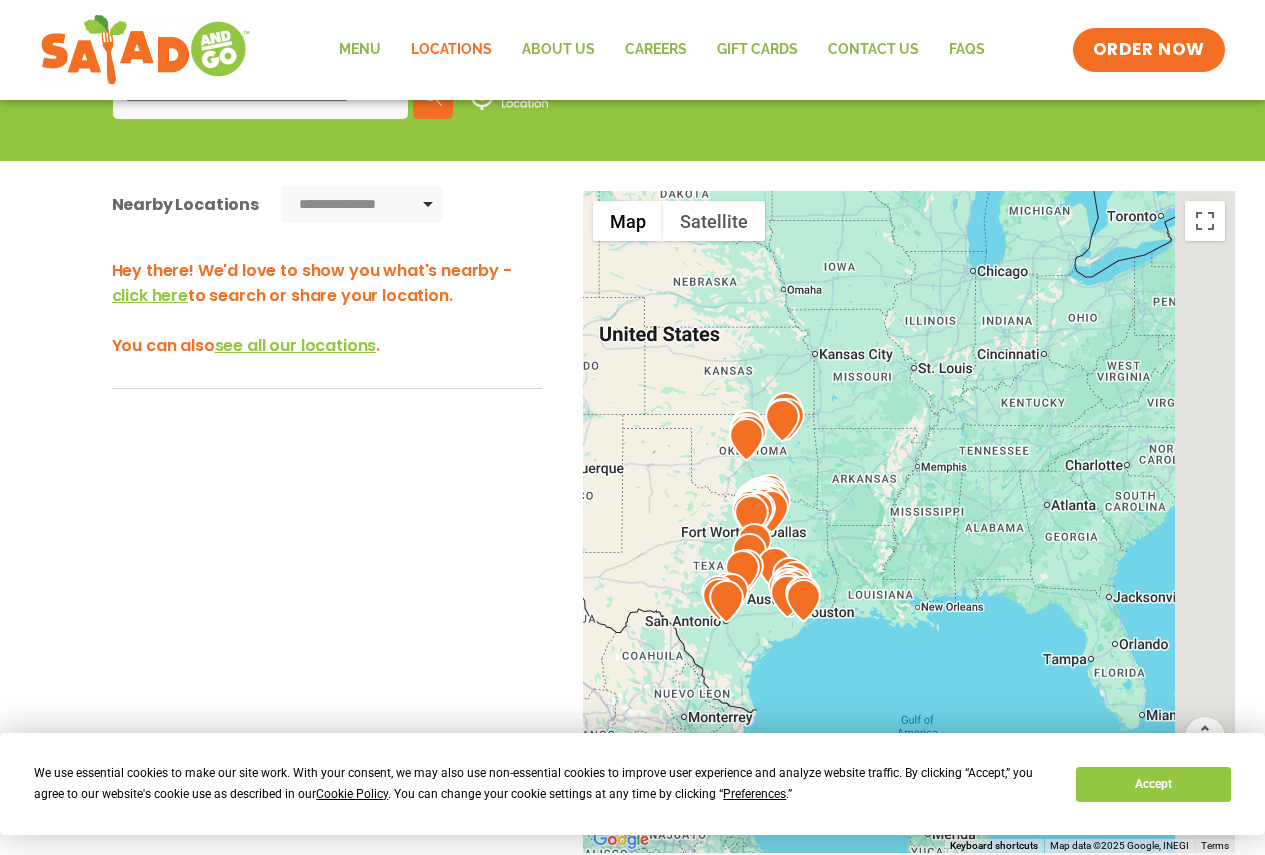 drag, startPoint x: 929, startPoint y: 640, endPoint x: 786, endPoint y: 644, distance: 143.05594 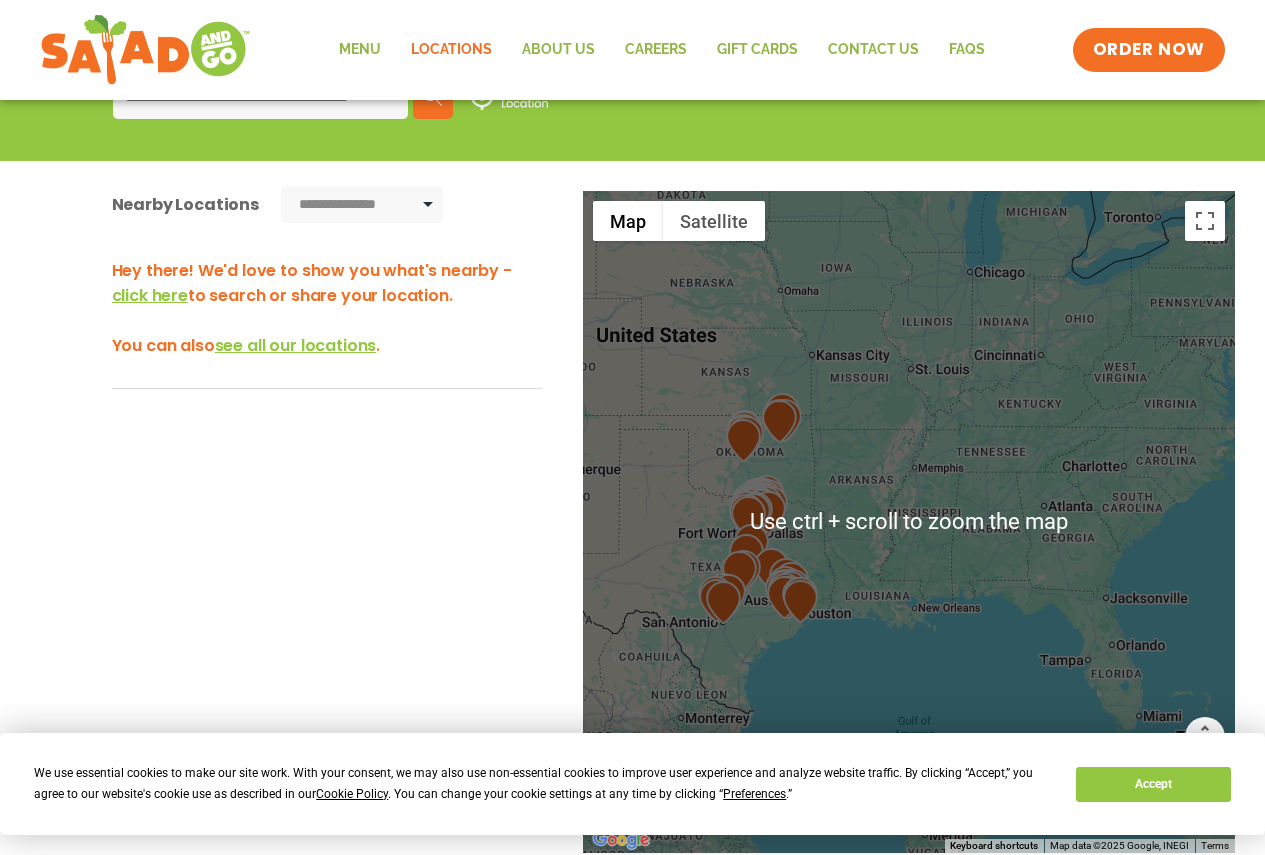 scroll, scrollTop: 400, scrollLeft: 0, axis: vertical 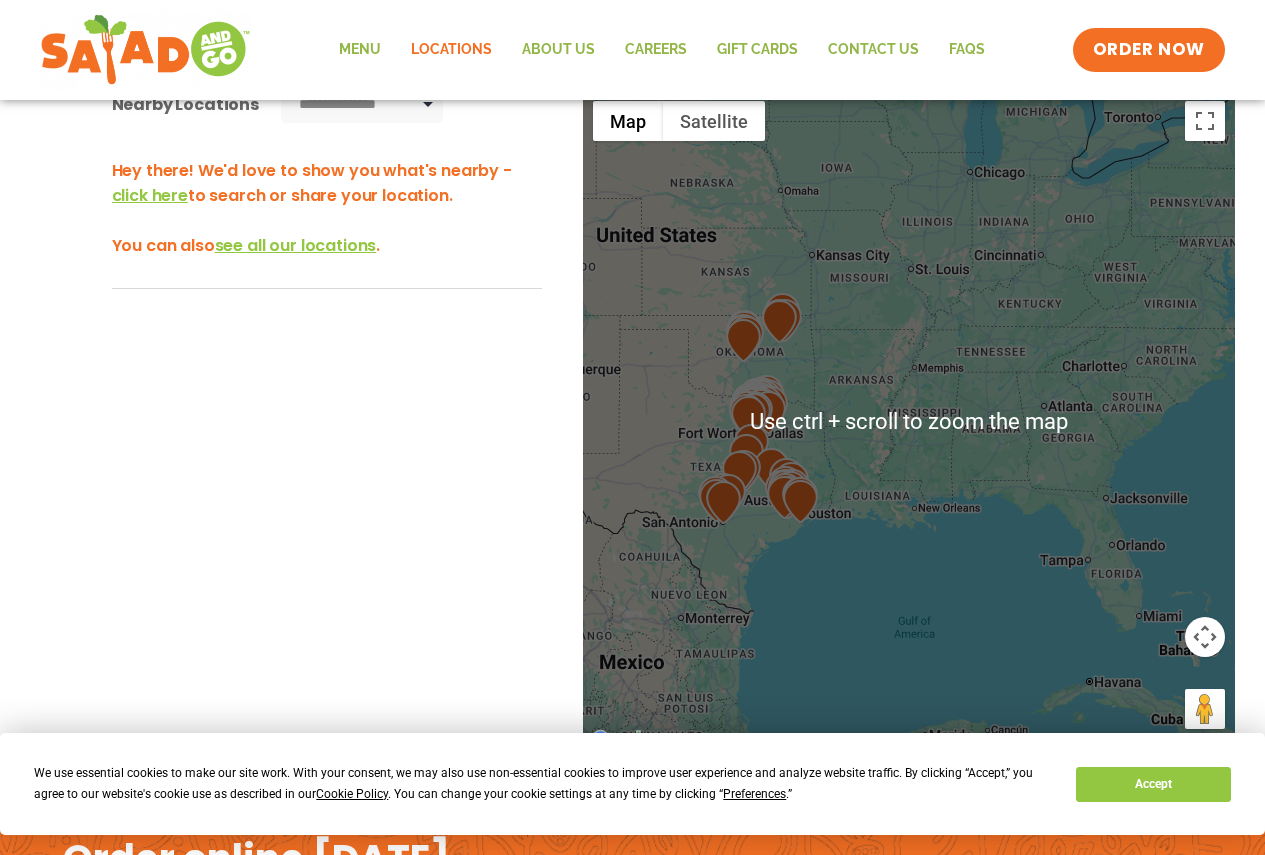 click at bounding box center [909, 422] 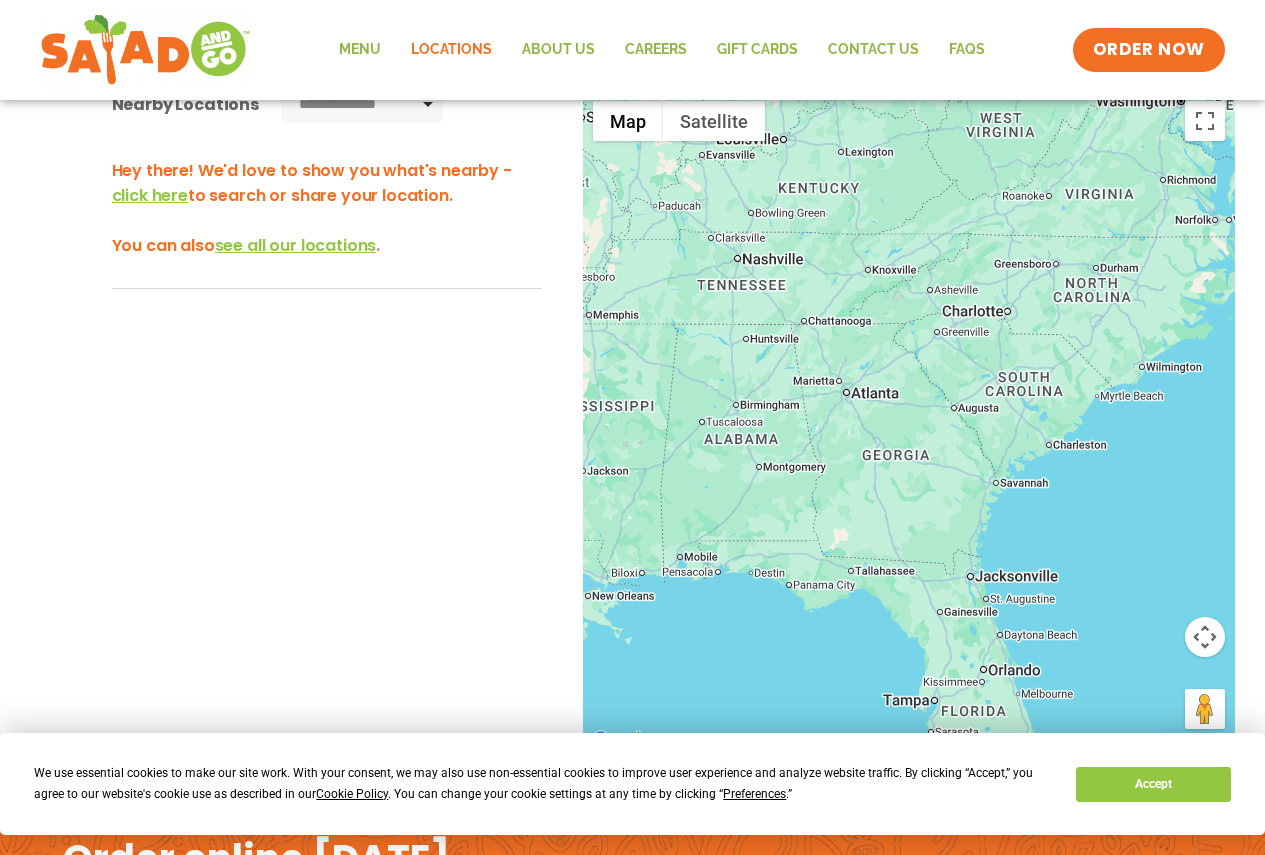 drag, startPoint x: 1019, startPoint y: 490, endPoint x: 796, endPoint y: 625, distance: 260.67987 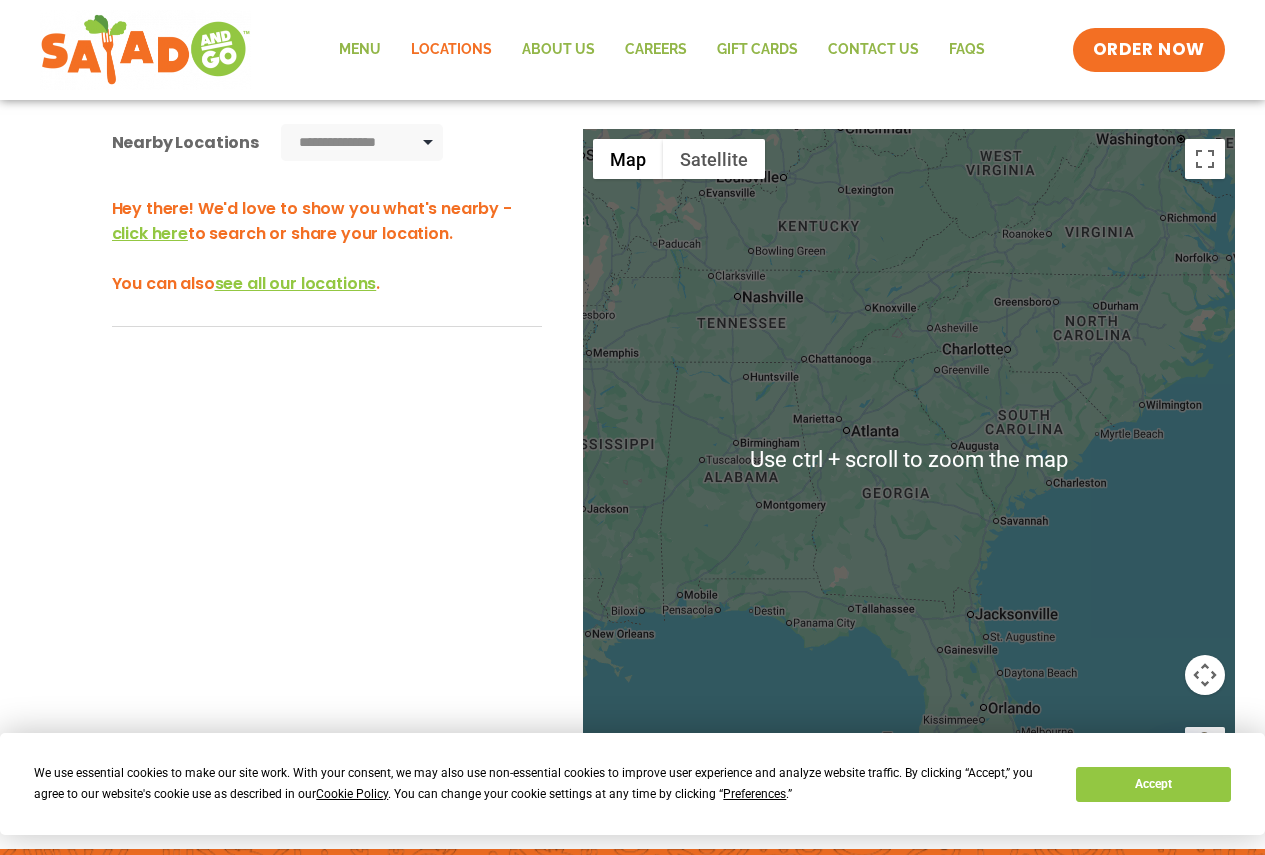 scroll, scrollTop: 262, scrollLeft: 0, axis: vertical 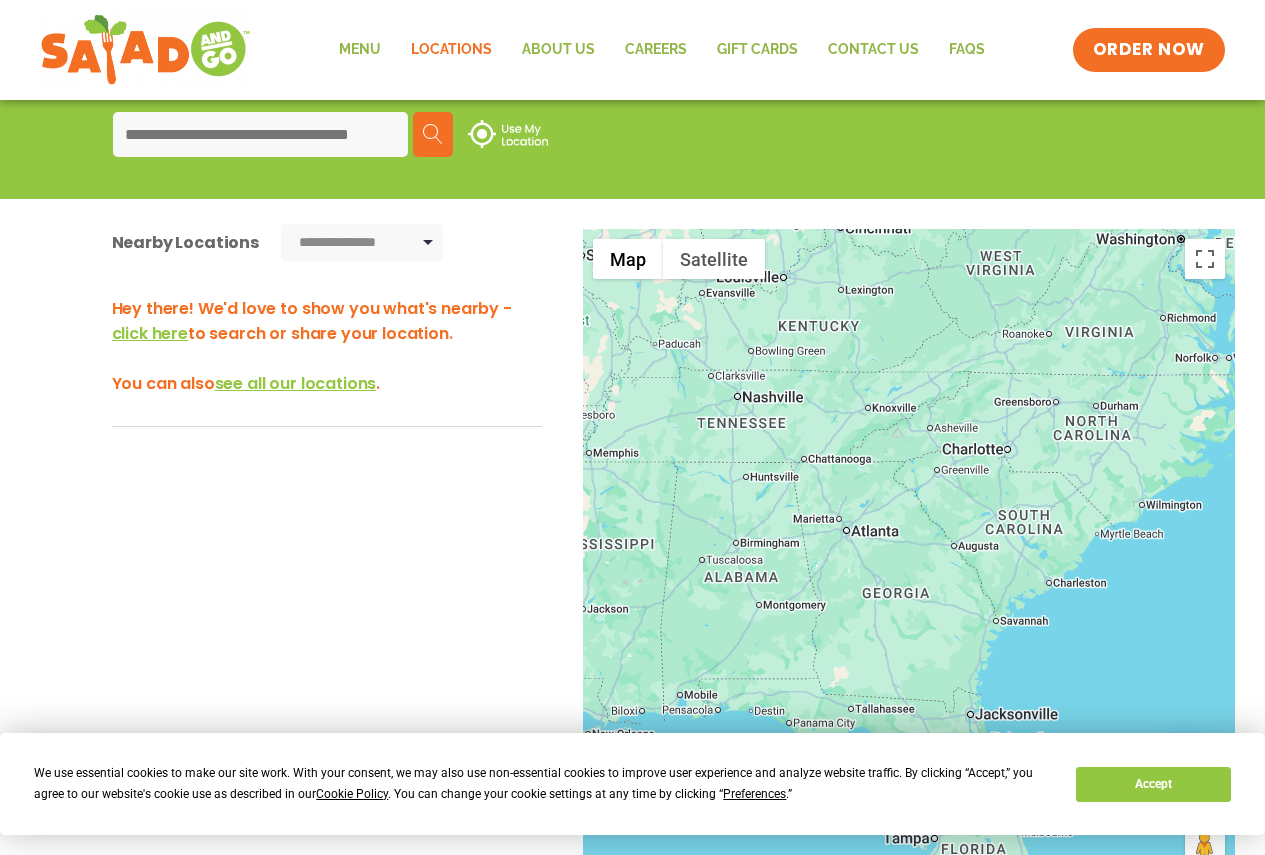 click at bounding box center [909, 560] 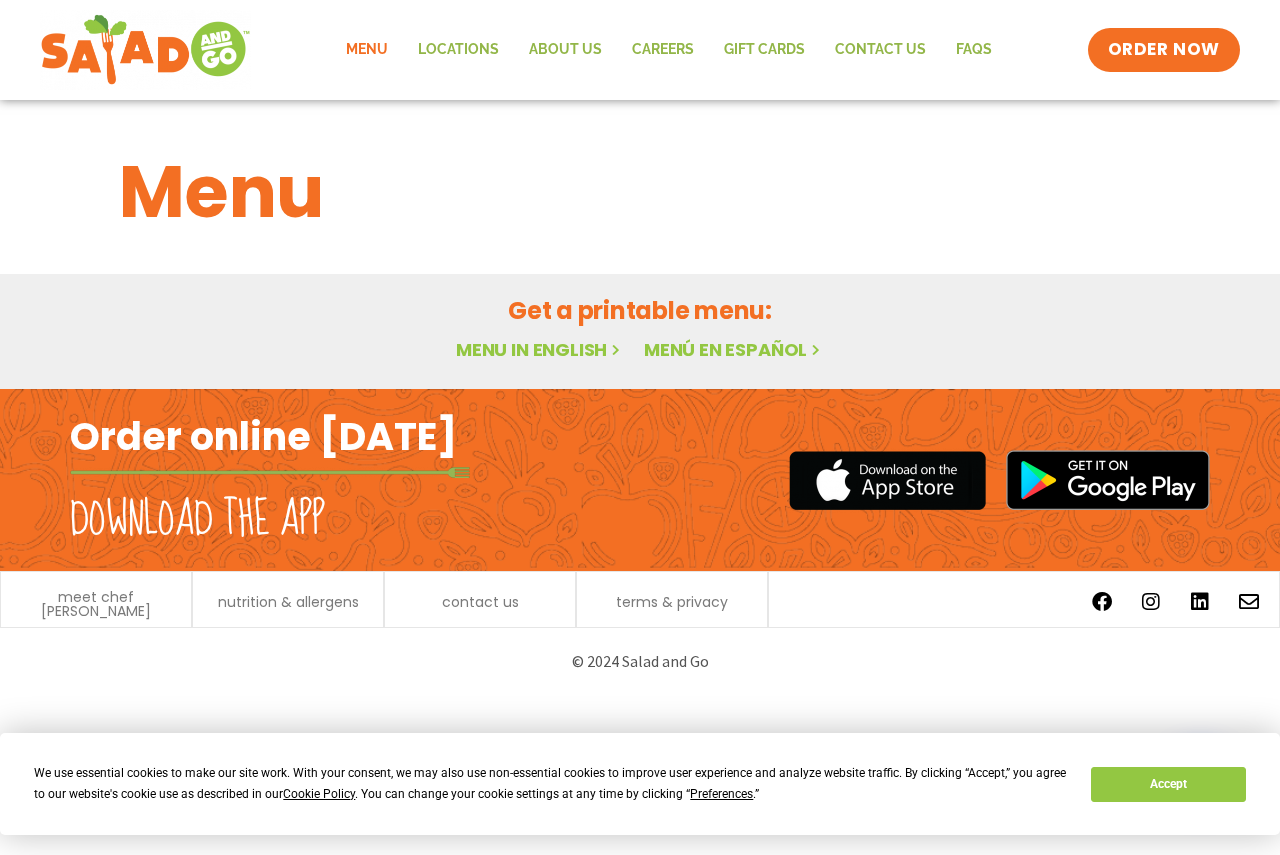 scroll, scrollTop: 0, scrollLeft: 0, axis: both 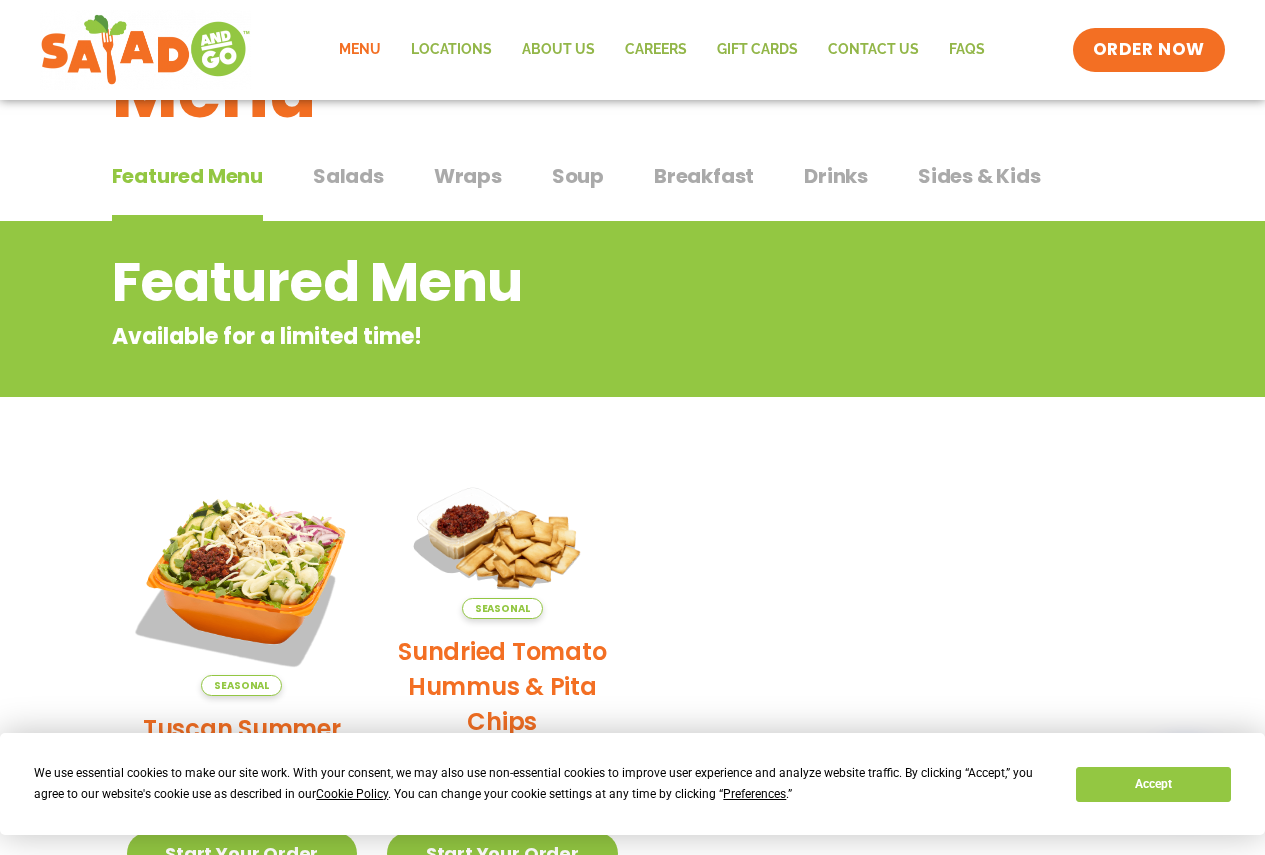 click on "Breakfast" at bounding box center [704, 176] 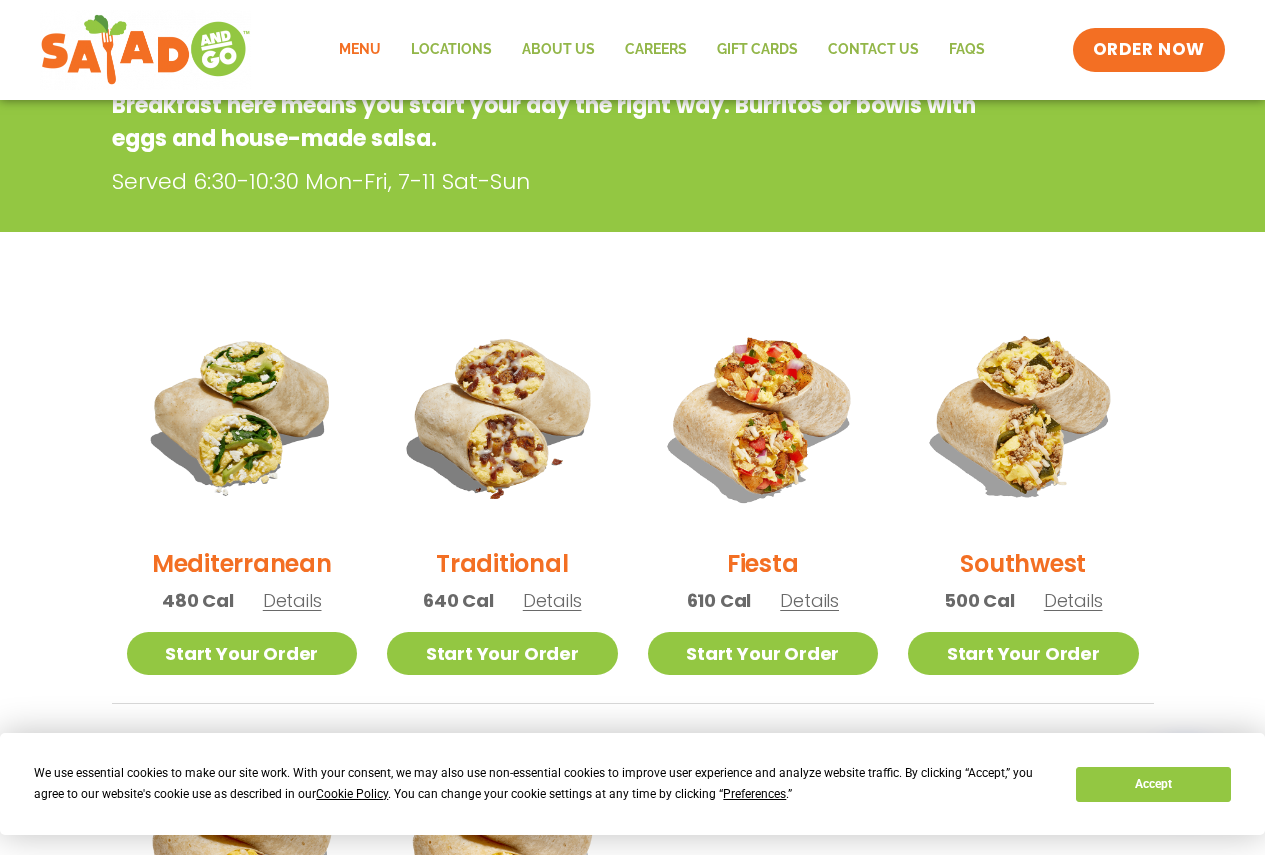 scroll, scrollTop: 200, scrollLeft: 0, axis: vertical 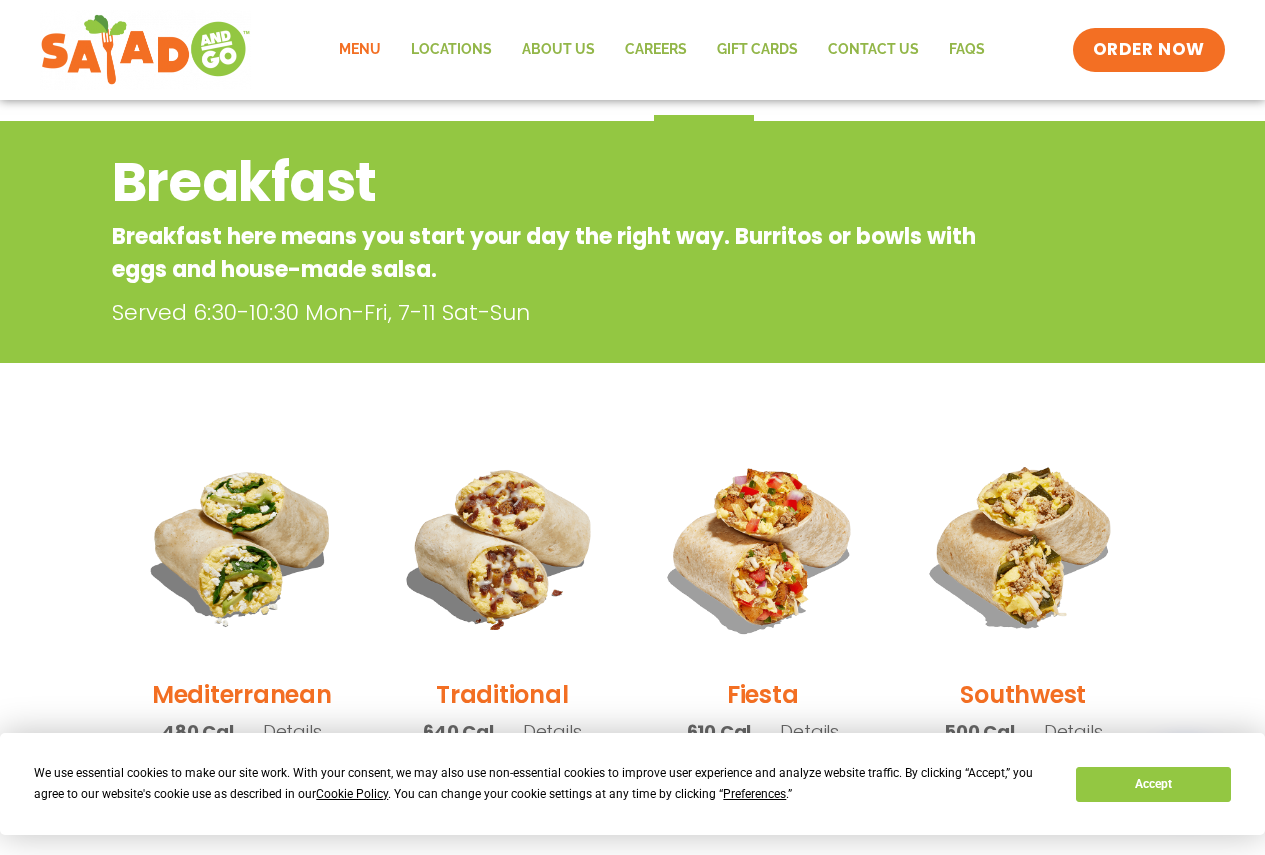 click on "Menu" 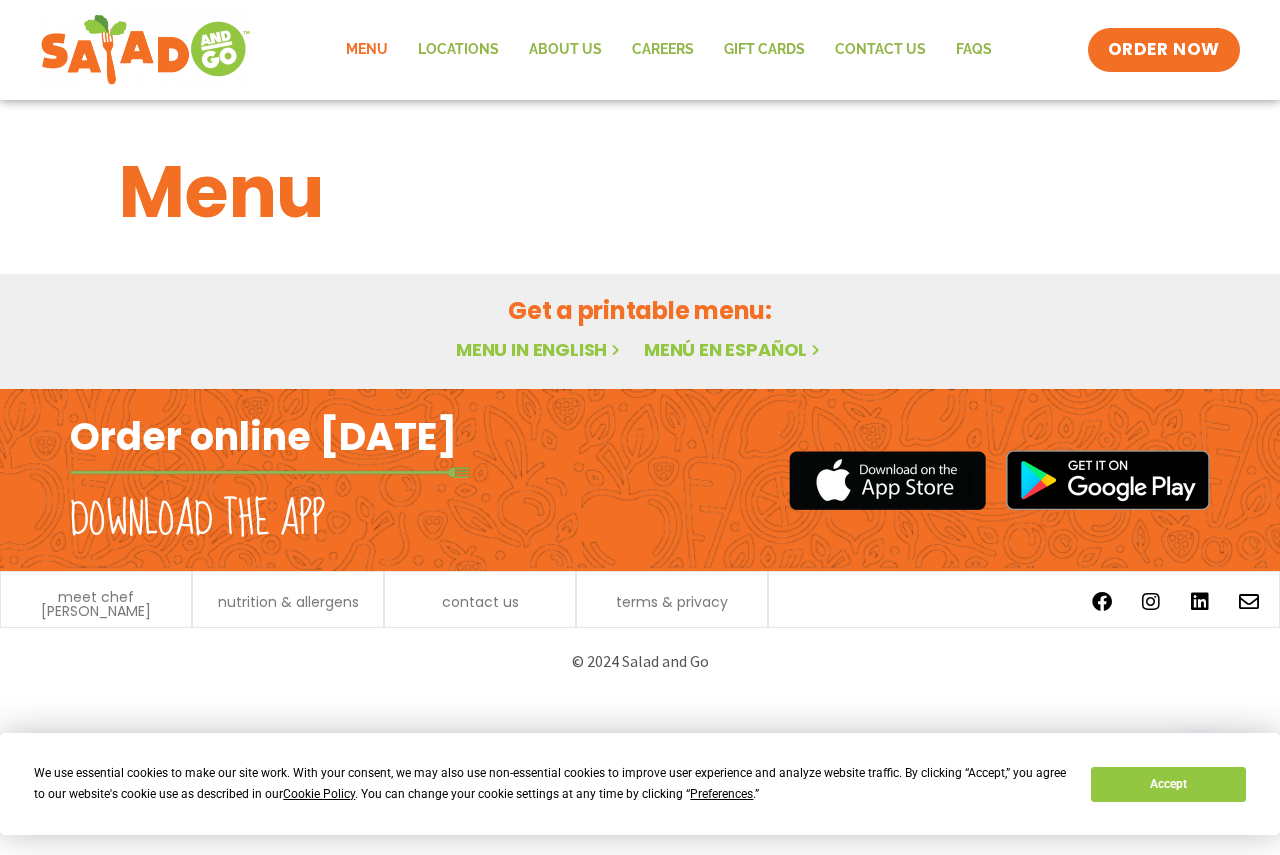 scroll, scrollTop: 0, scrollLeft: 0, axis: both 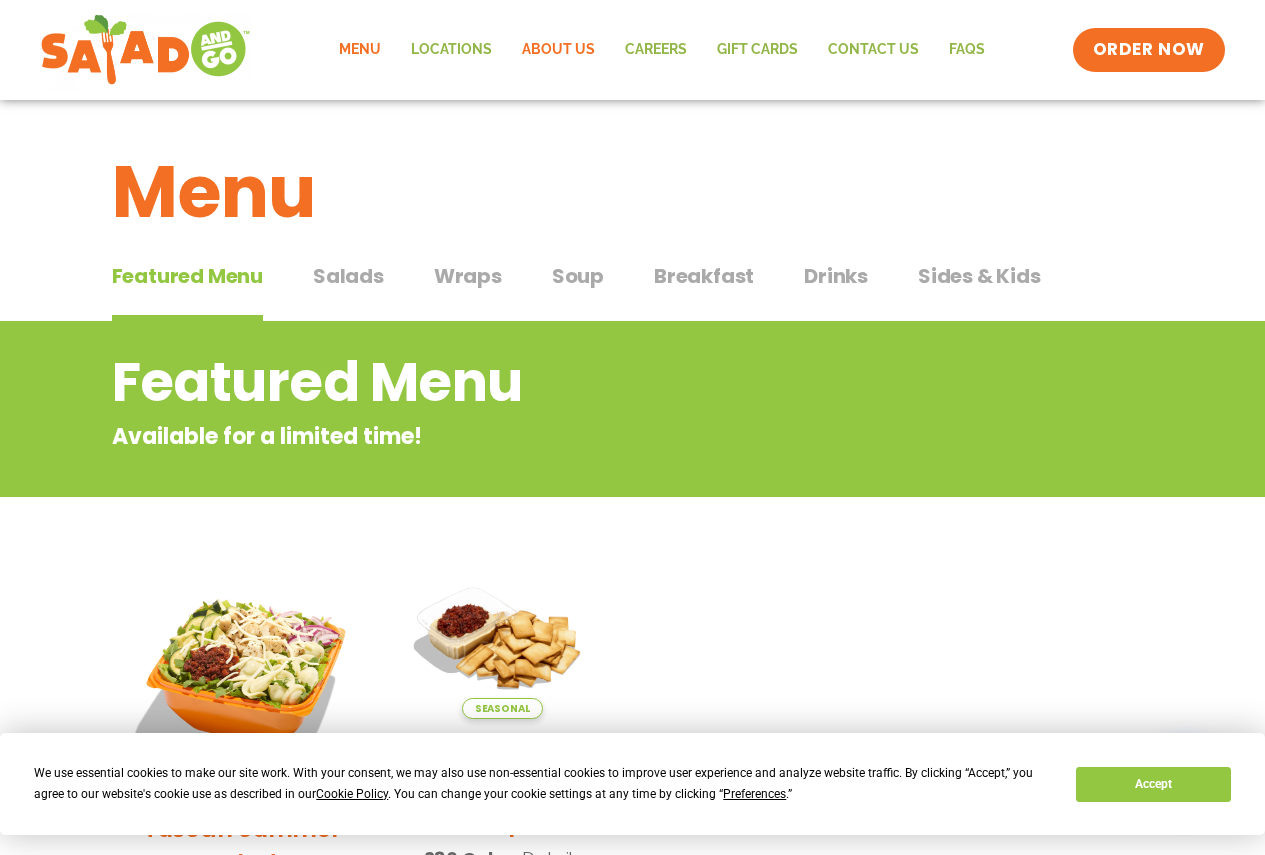 click on "About Us" 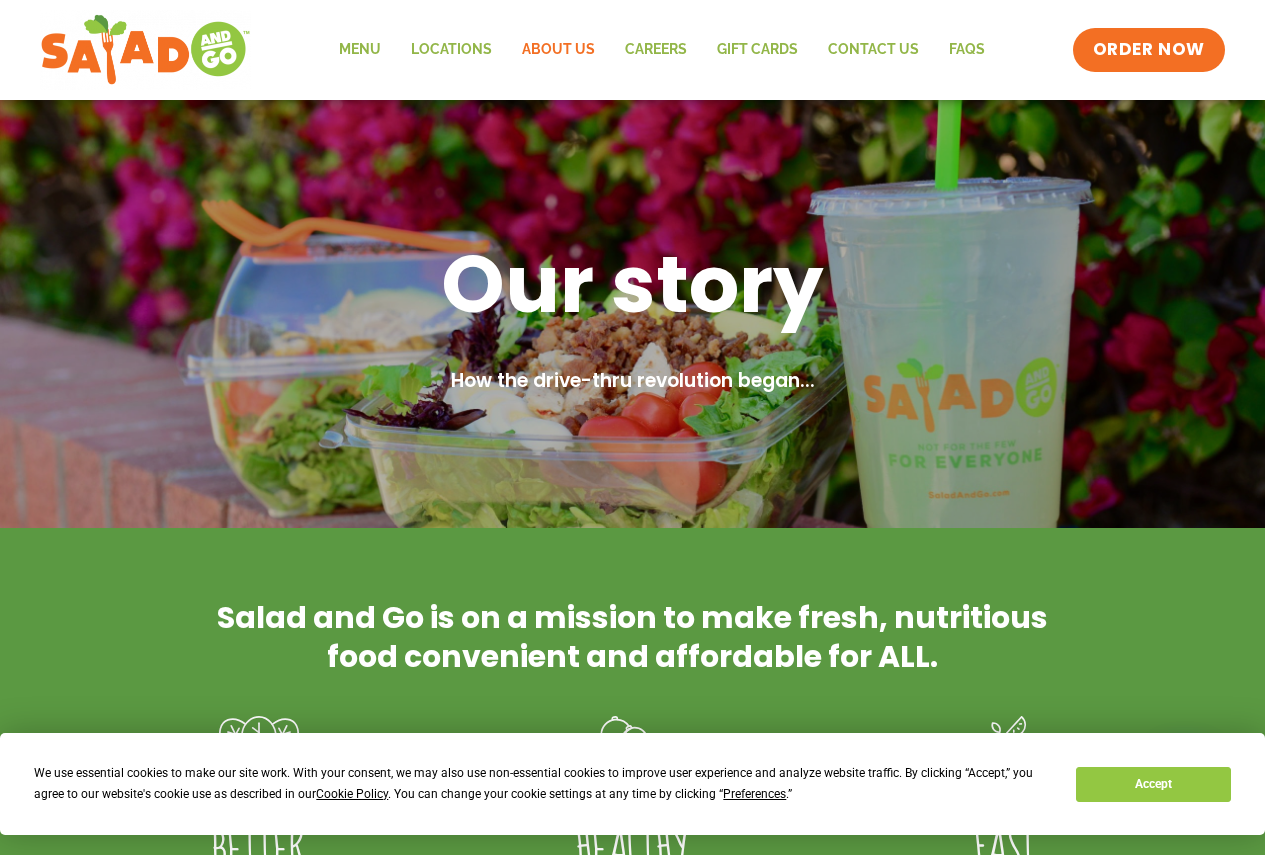 scroll, scrollTop: 0, scrollLeft: 0, axis: both 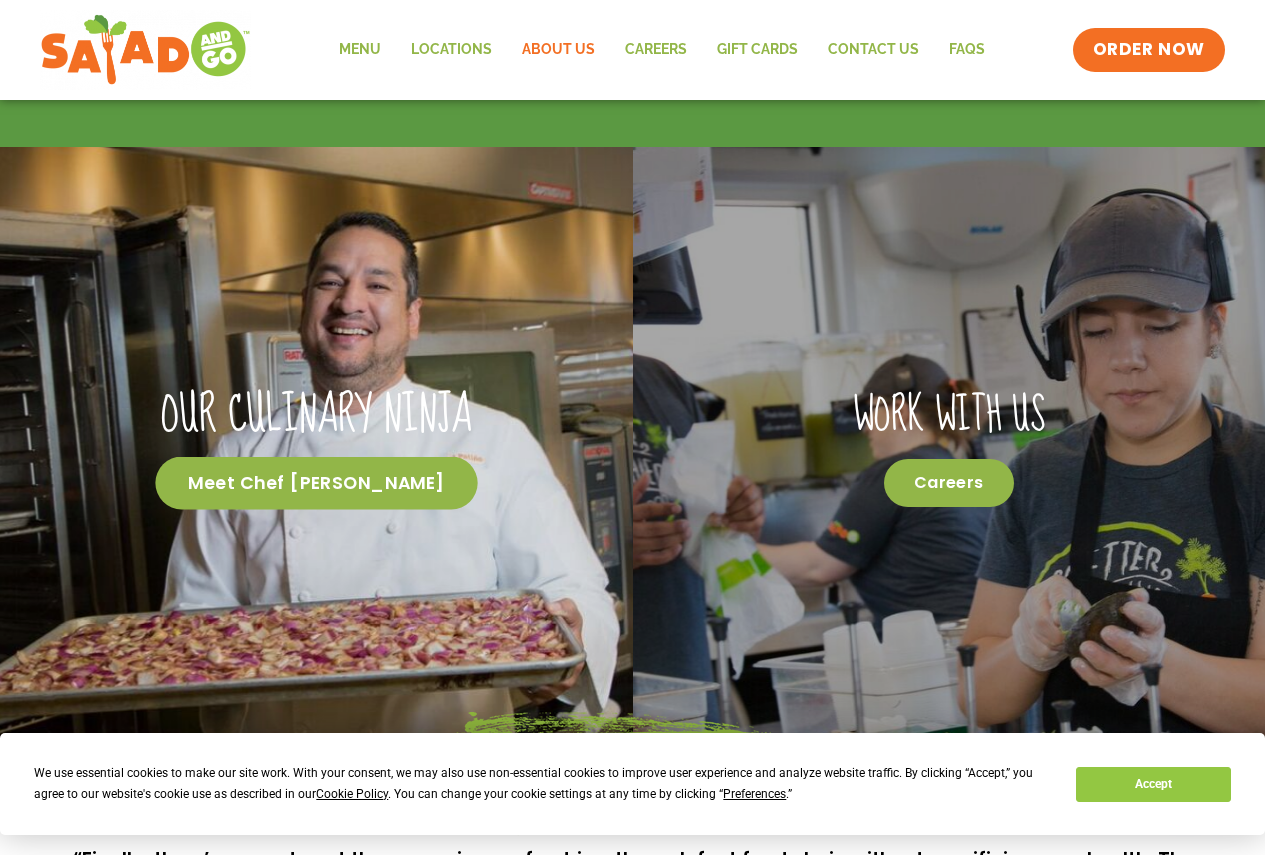 click on "Meet Chef Patino" at bounding box center [316, 482] 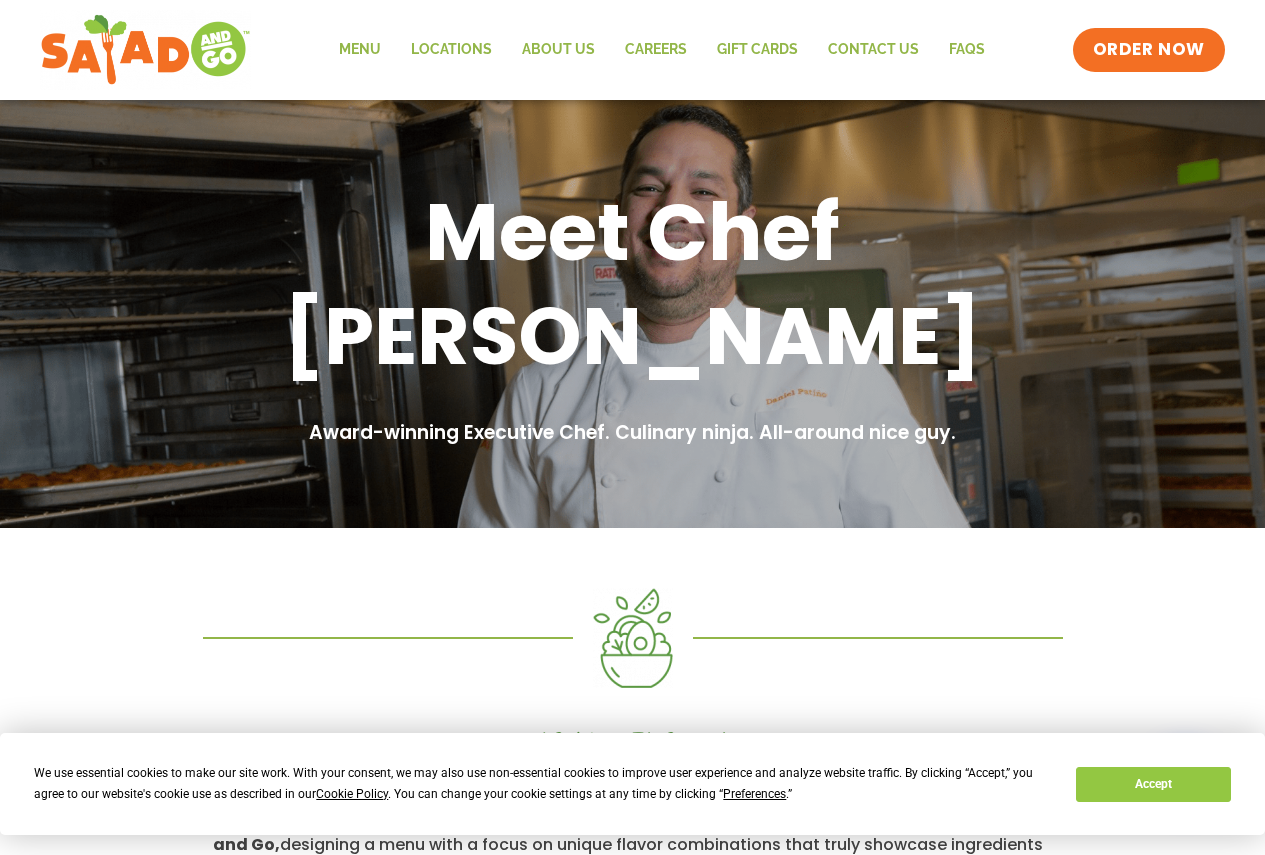scroll, scrollTop: 0, scrollLeft: 0, axis: both 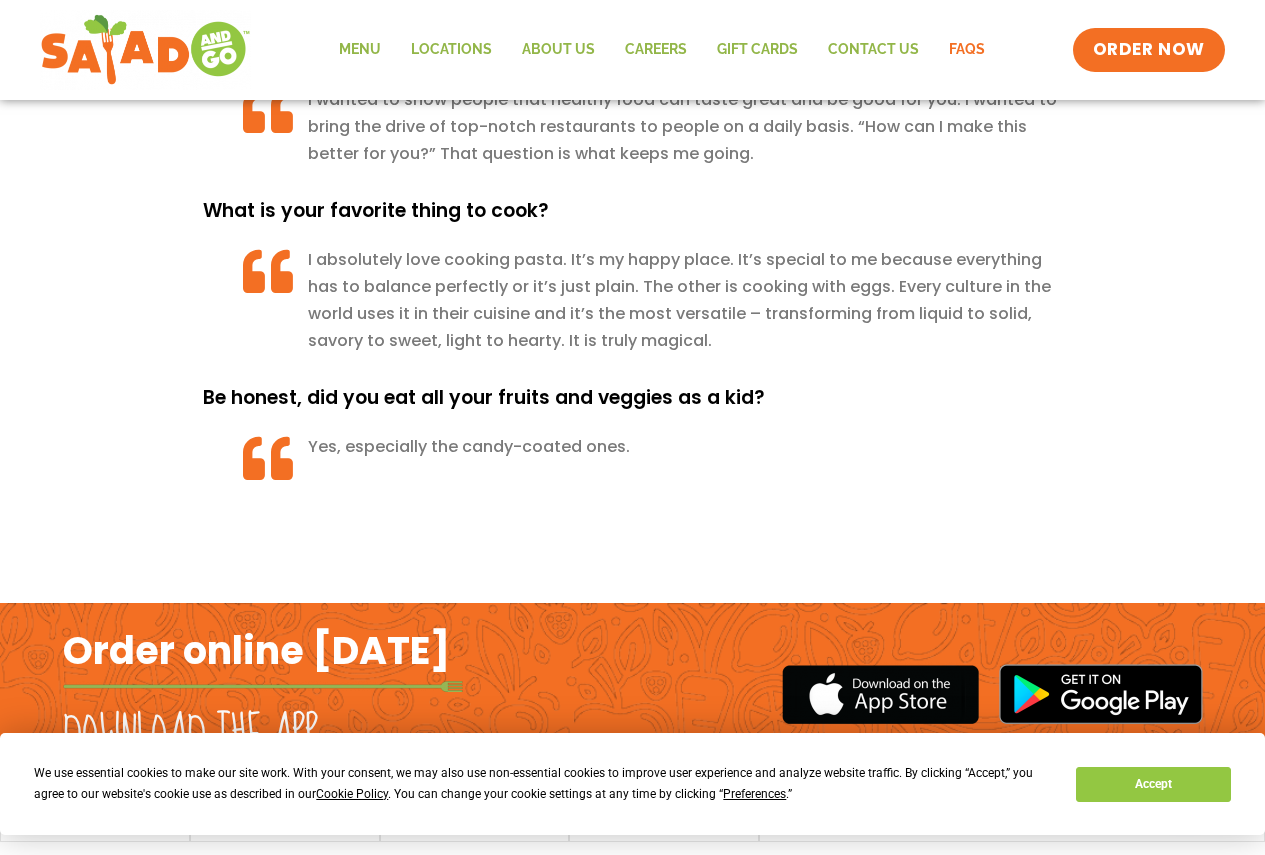 click on "FAQs" 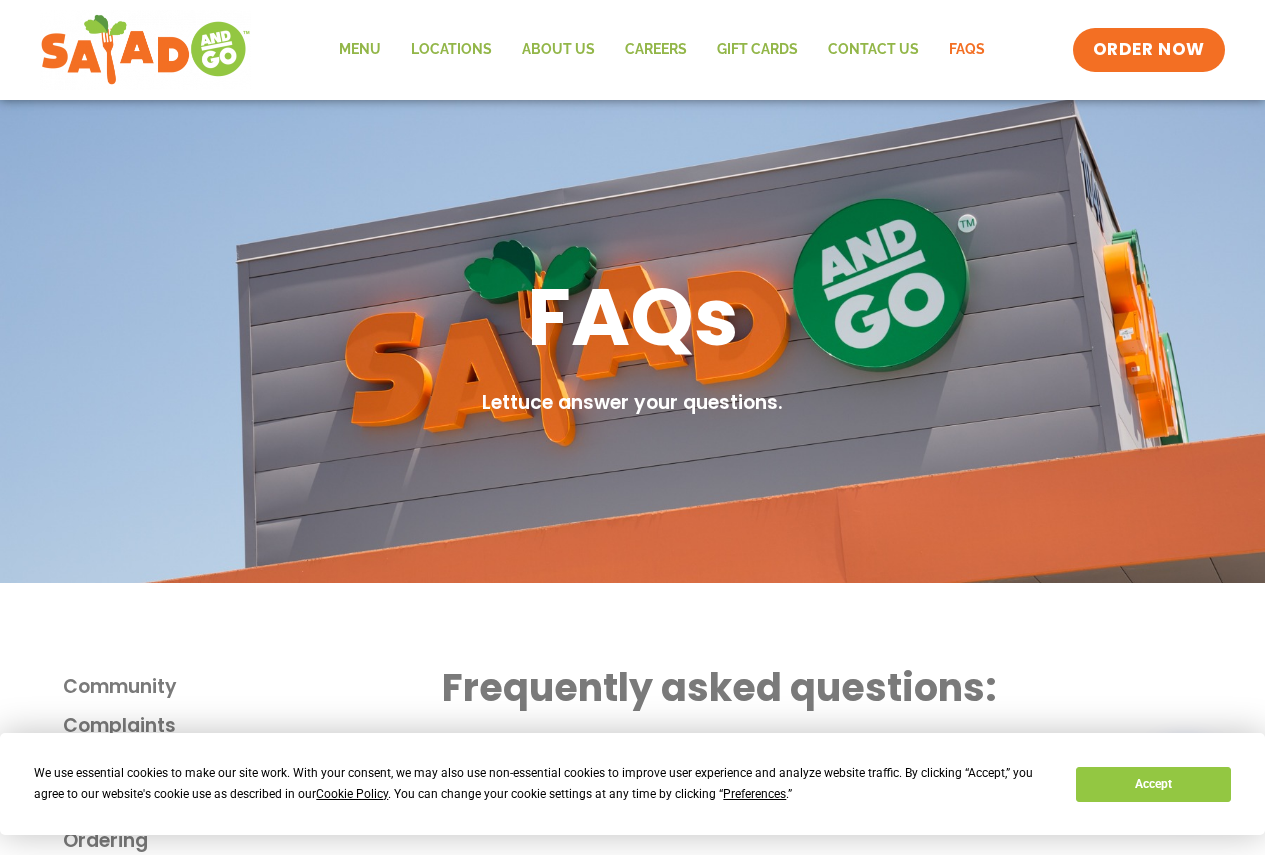 scroll, scrollTop: 0, scrollLeft: 0, axis: both 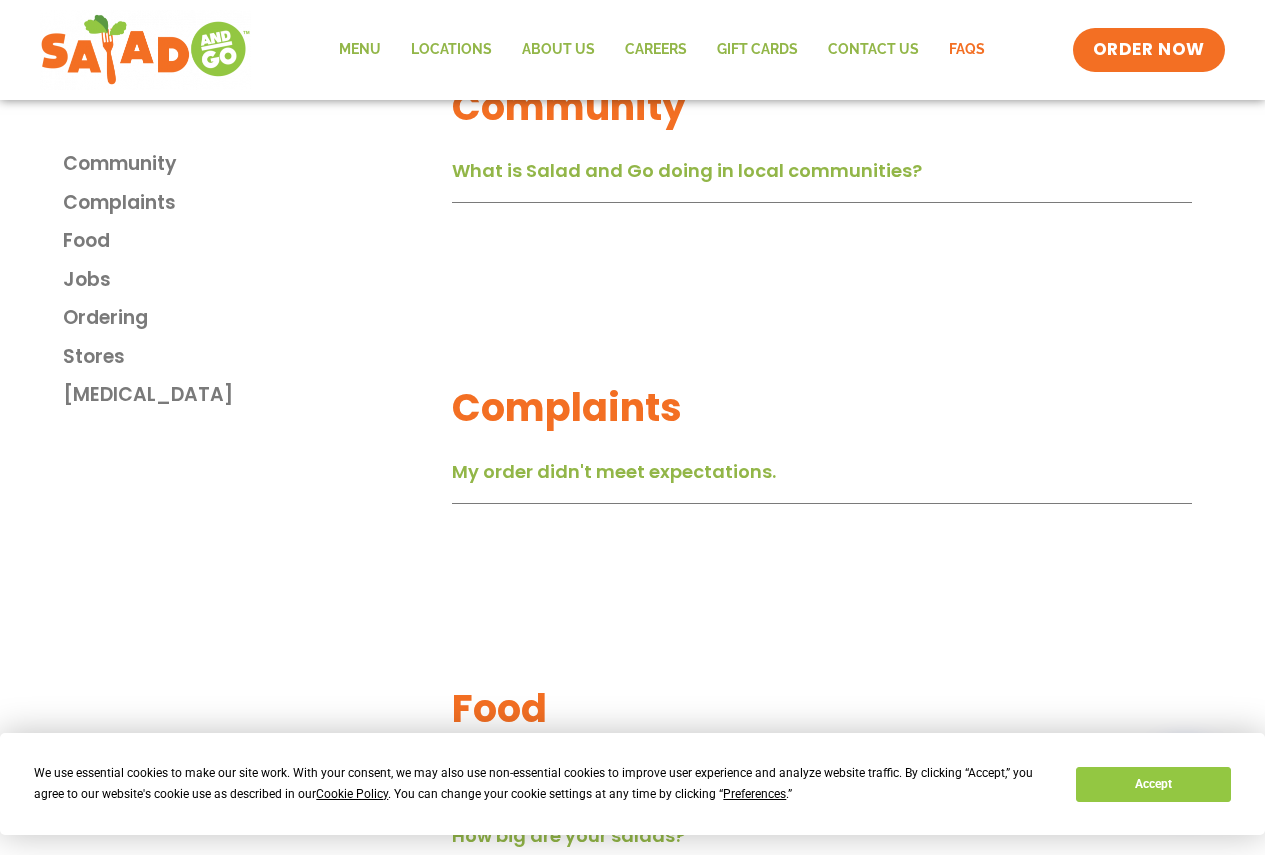 click on "What is Salad and Go doing in local communities?" at bounding box center (687, 170) 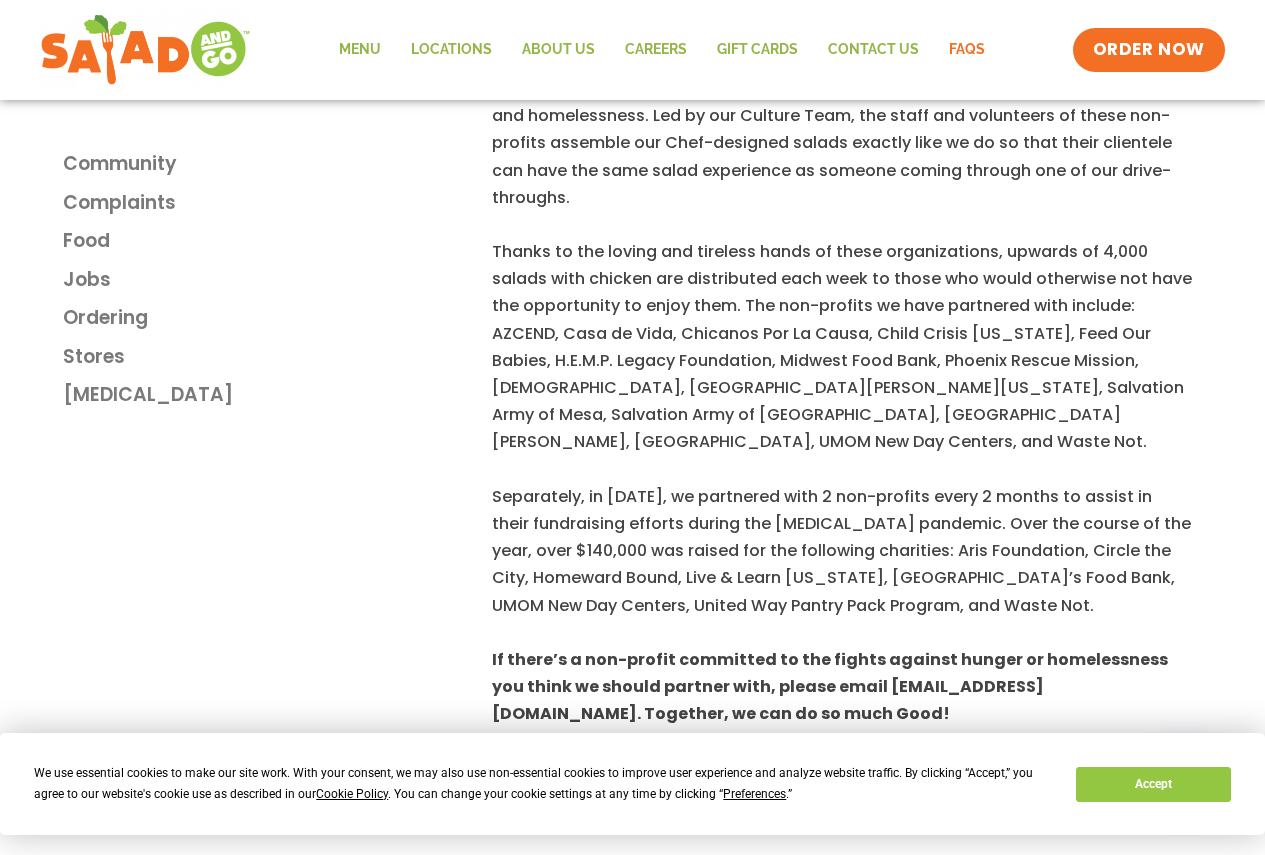 scroll, scrollTop: 900, scrollLeft: 0, axis: vertical 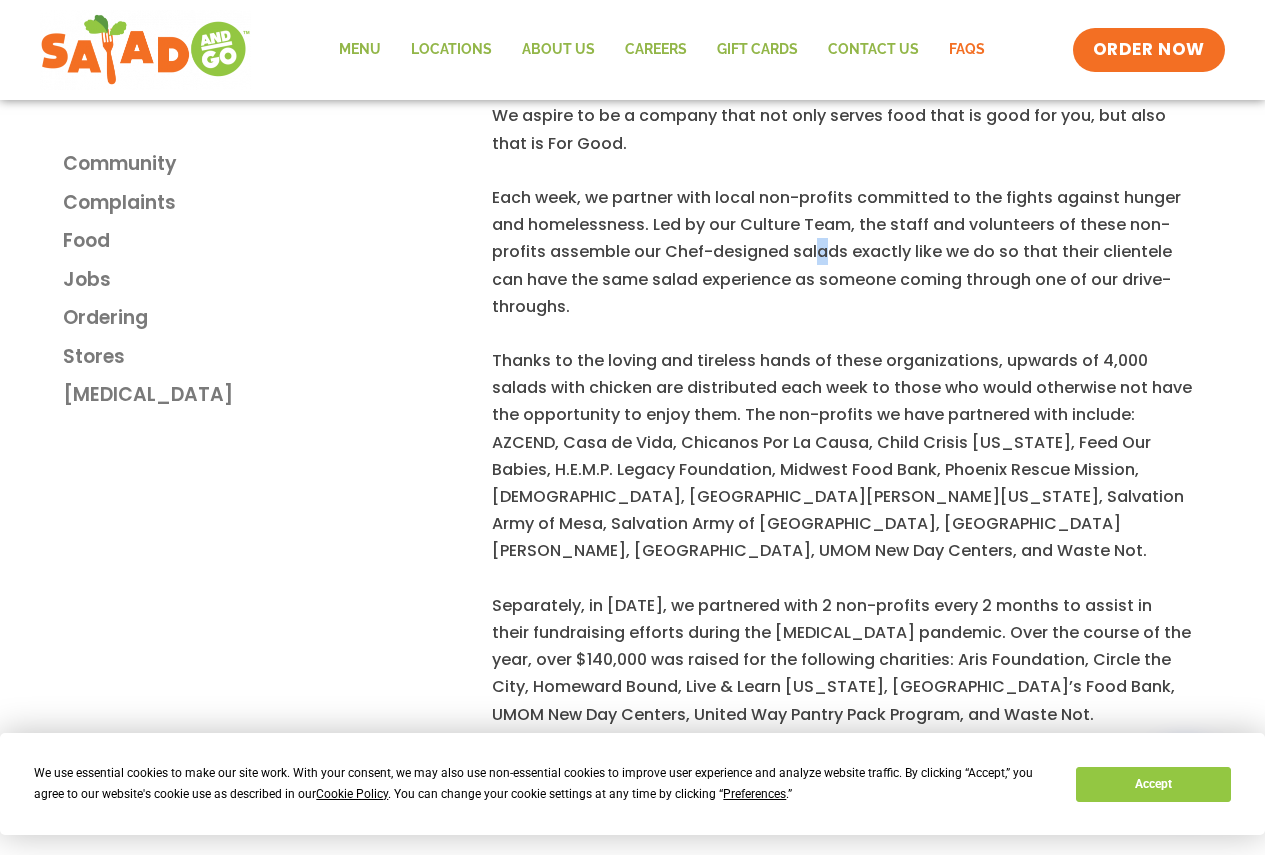 click on "Each week, we partner with local non-profits committed to the fights against hunger and homelessness. Led by our Culture Team, the staff and volunteers of these non-profits assemble our Chef-designed salads exactly like we do so that their clientele can have the same salad experience as someone coming through one of our drive-throughs." at bounding box center [842, 265] 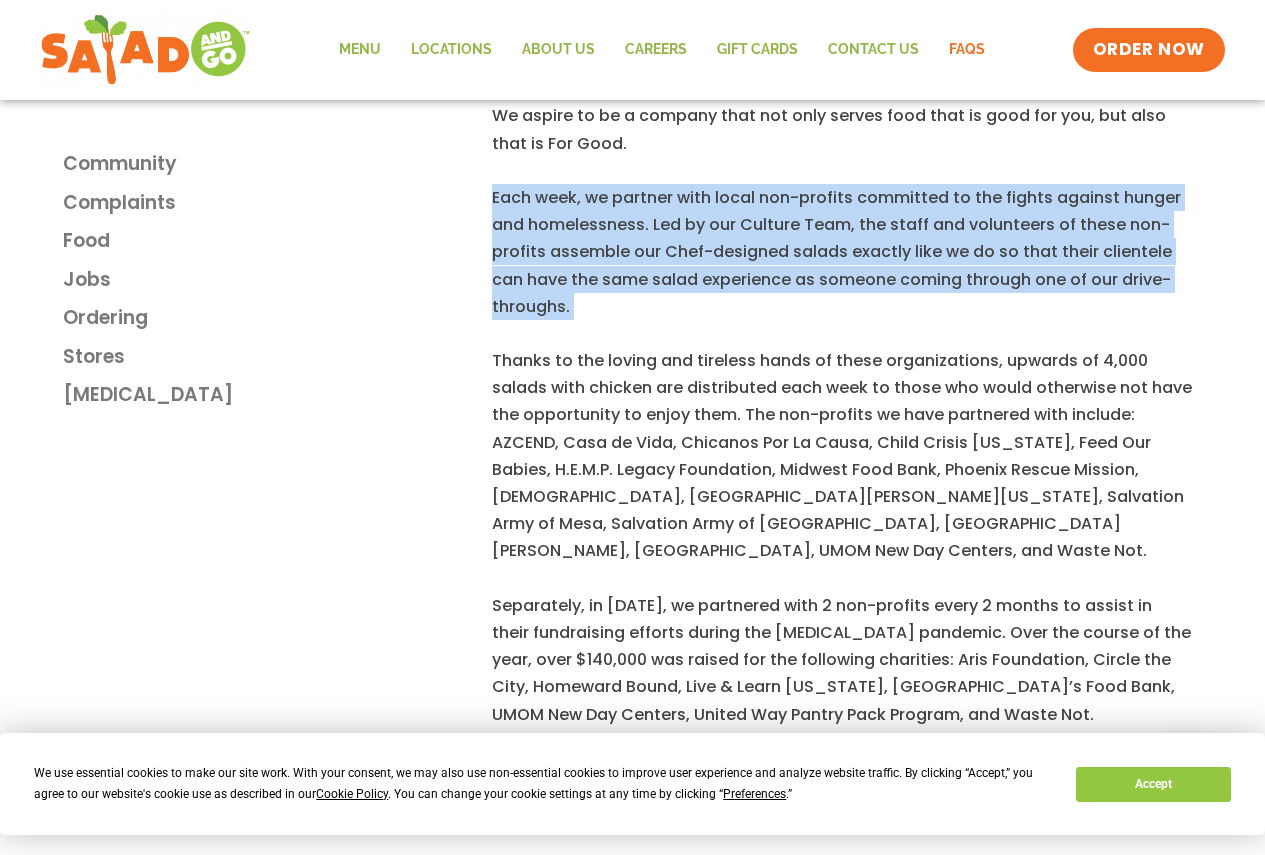 click on "Each week, we partner with local non-profits committed to the fights against hunger and homelessness. Led by our Culture Team, the staff and volunteers of these non-profits assemble our Chef-designed salads exactly like we do so that their clientele can have the same salad experience as someone coming through one of our drive-throughs." at bounding box center [842, 265] 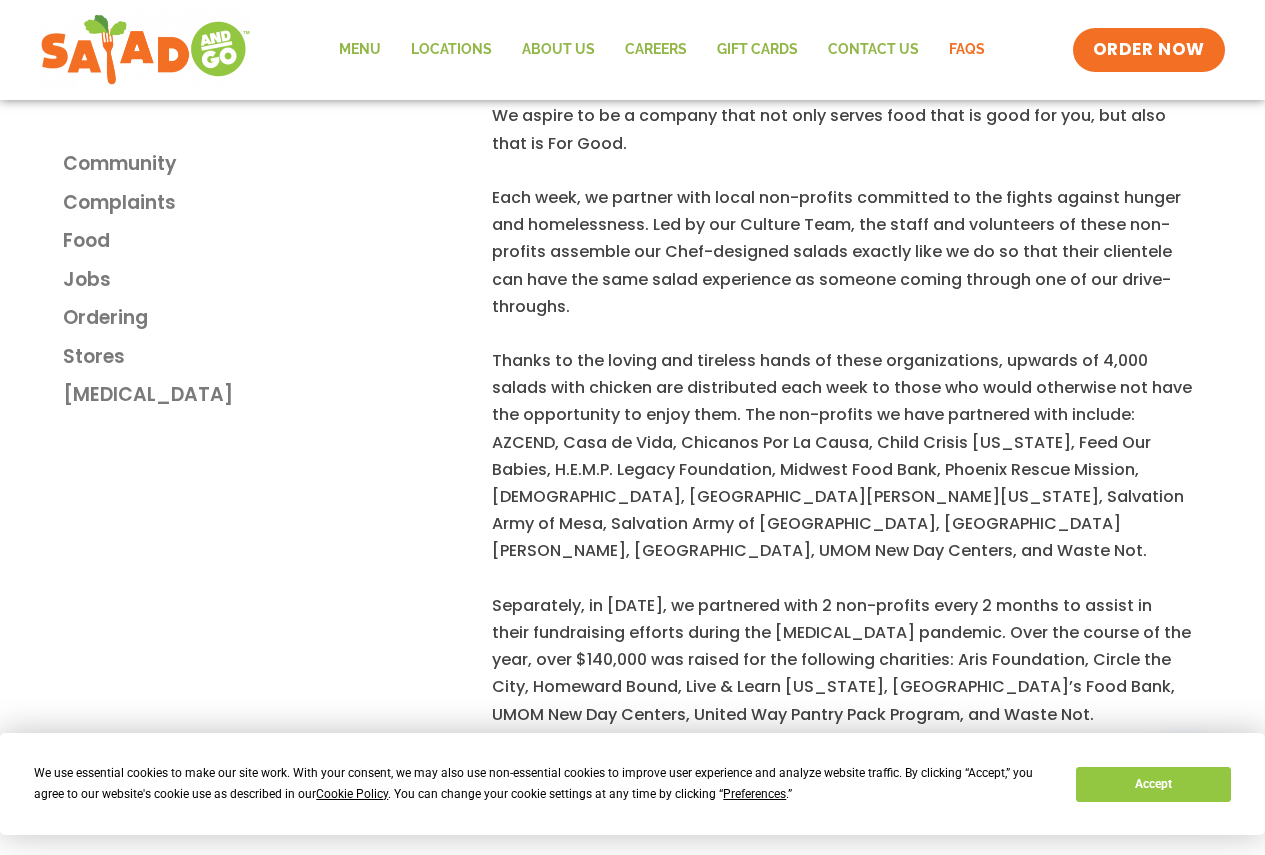 click on "Each week, we partner with local non-profits committed to the fights against hunger and homelessness. Led by our Culture Team, the staff and volunteers of these non-profits assemble our Chef-designed salads exactly like we do so that their clientele can have the same salad experience as someone coming through one of our drive-throughs." at bounding box center [842, 265] 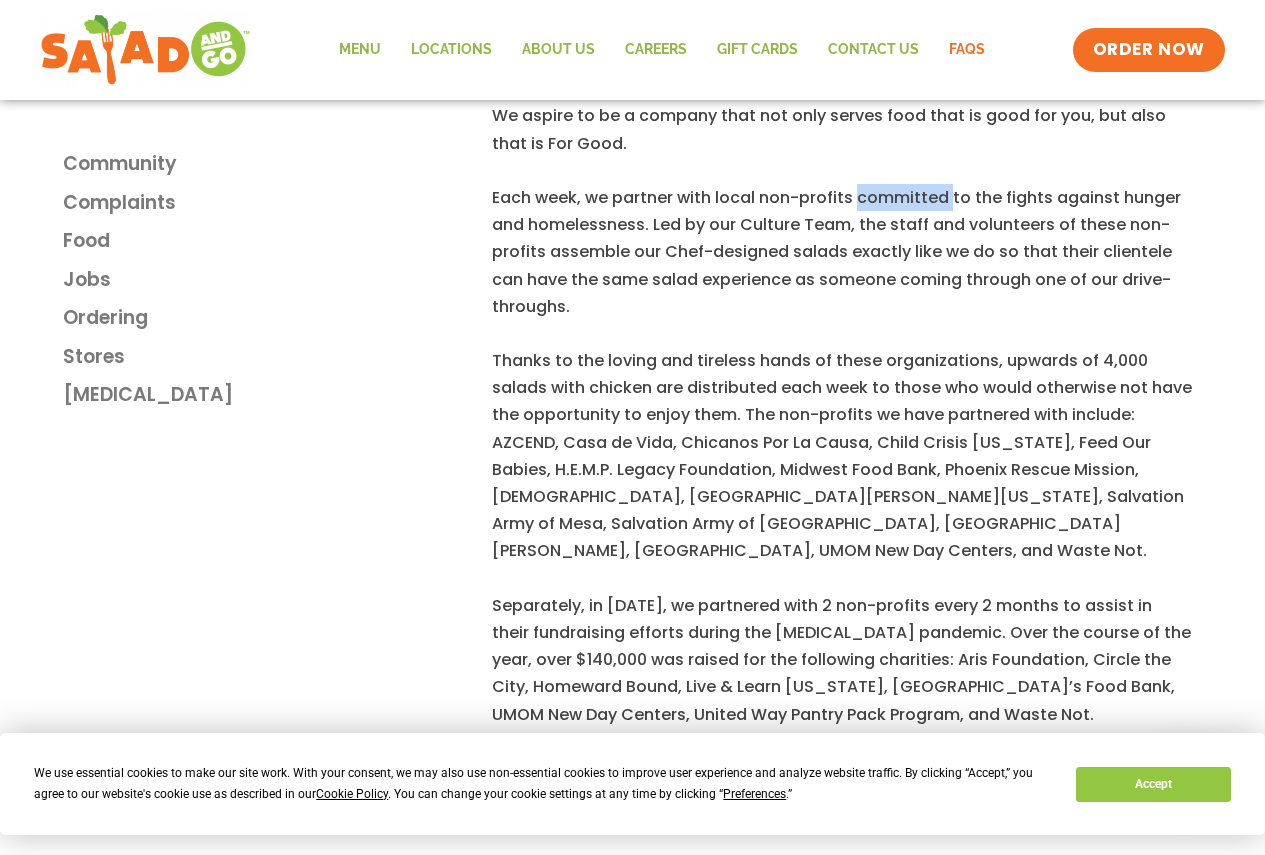 click on "Each week, we partner with local non-profits committed to the fights against hunger and homelessness. Led by our Culture Team, the staff and volunteers of these non-profits assemble our Chef-designed salads exactly like we do so that their clientele can have the same salad experience as someone coming through one of our drive-throughs." at bounding box center [842, 265] 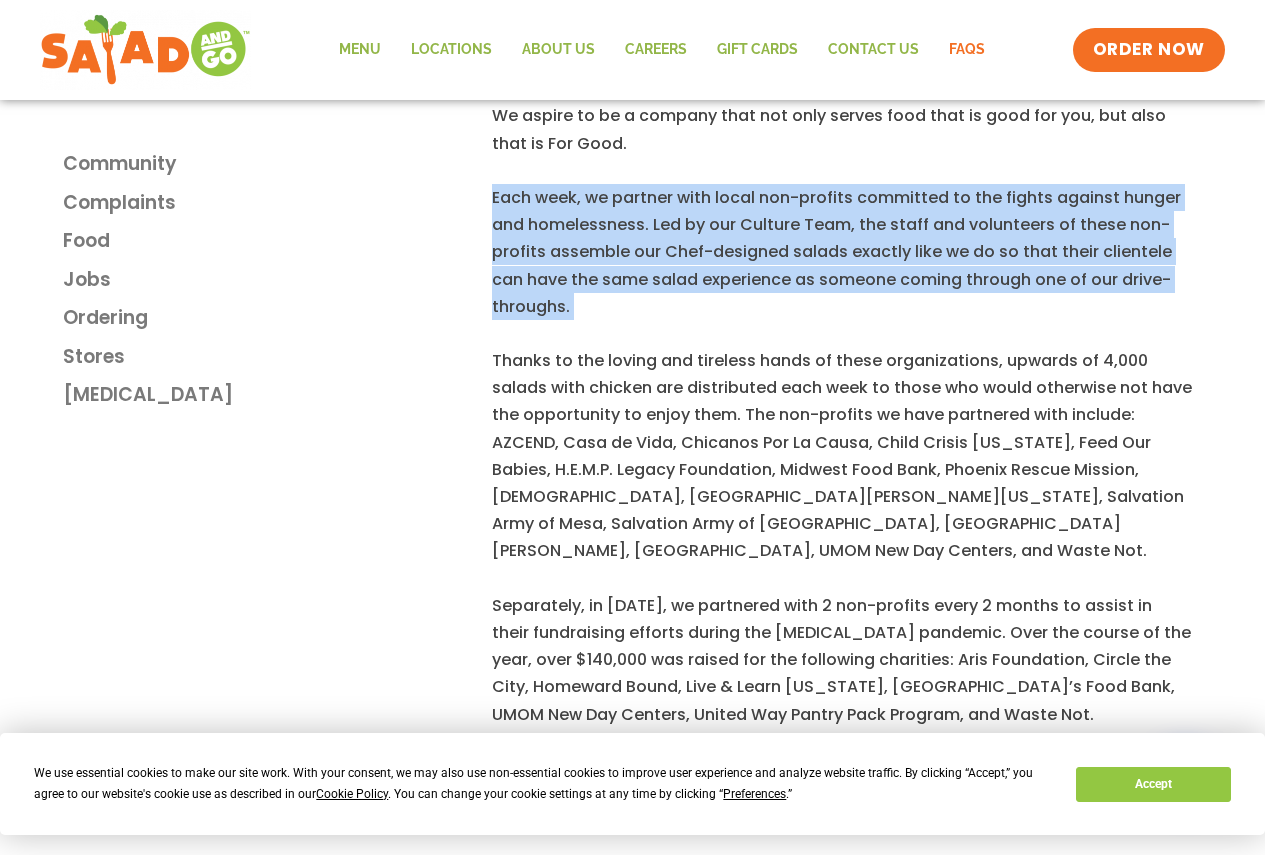 click on "Each week, we partner with local non-profits committed to the fights against hunger and homelessness. Led by our Culture Team, the staff and volunteers of these non-profits assemble our Chef-designed salads exactly like we do so that their clientele can have the same salad experience as someone coming through one of our drive-throughs." at bounding box center (842, 265) 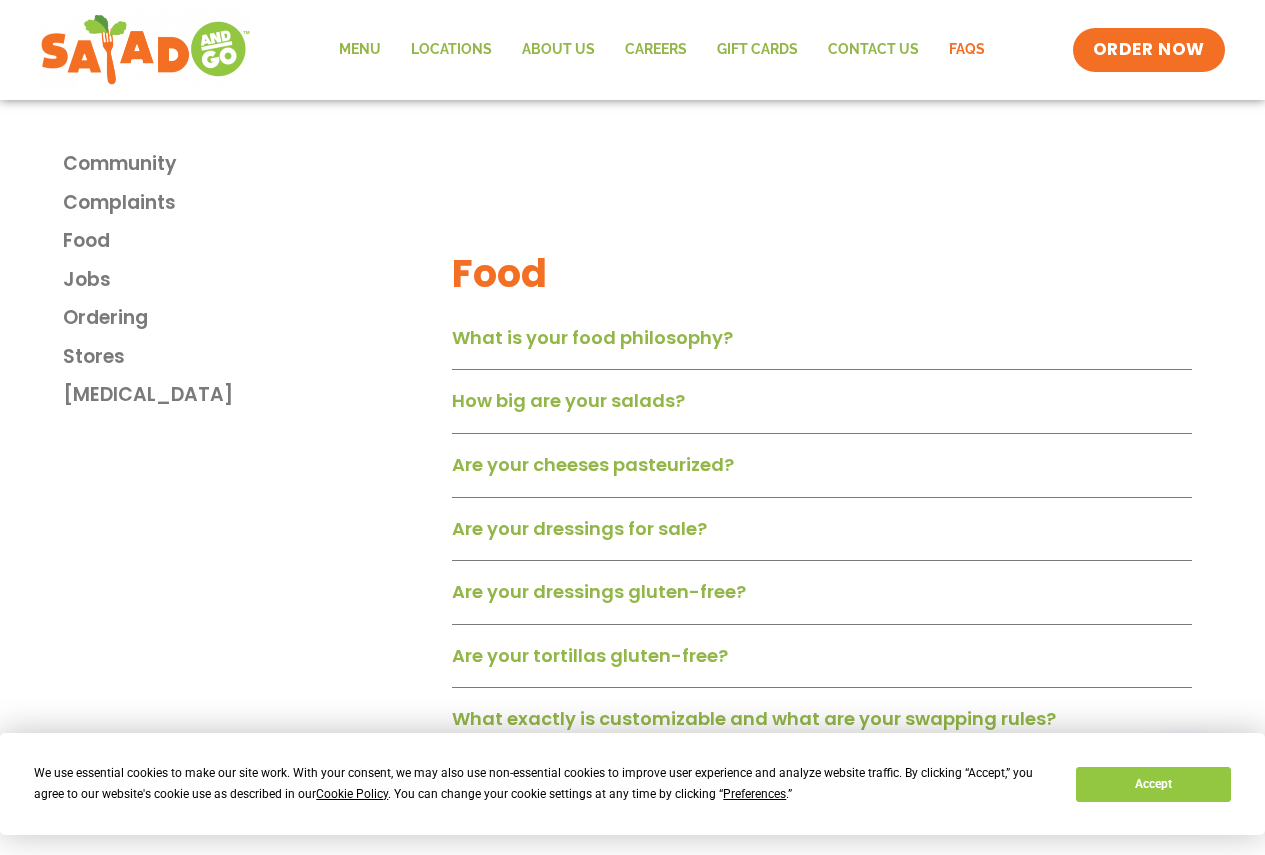 scroll, scrollTop: 2000, scrollLeft: 0, axis: vertical 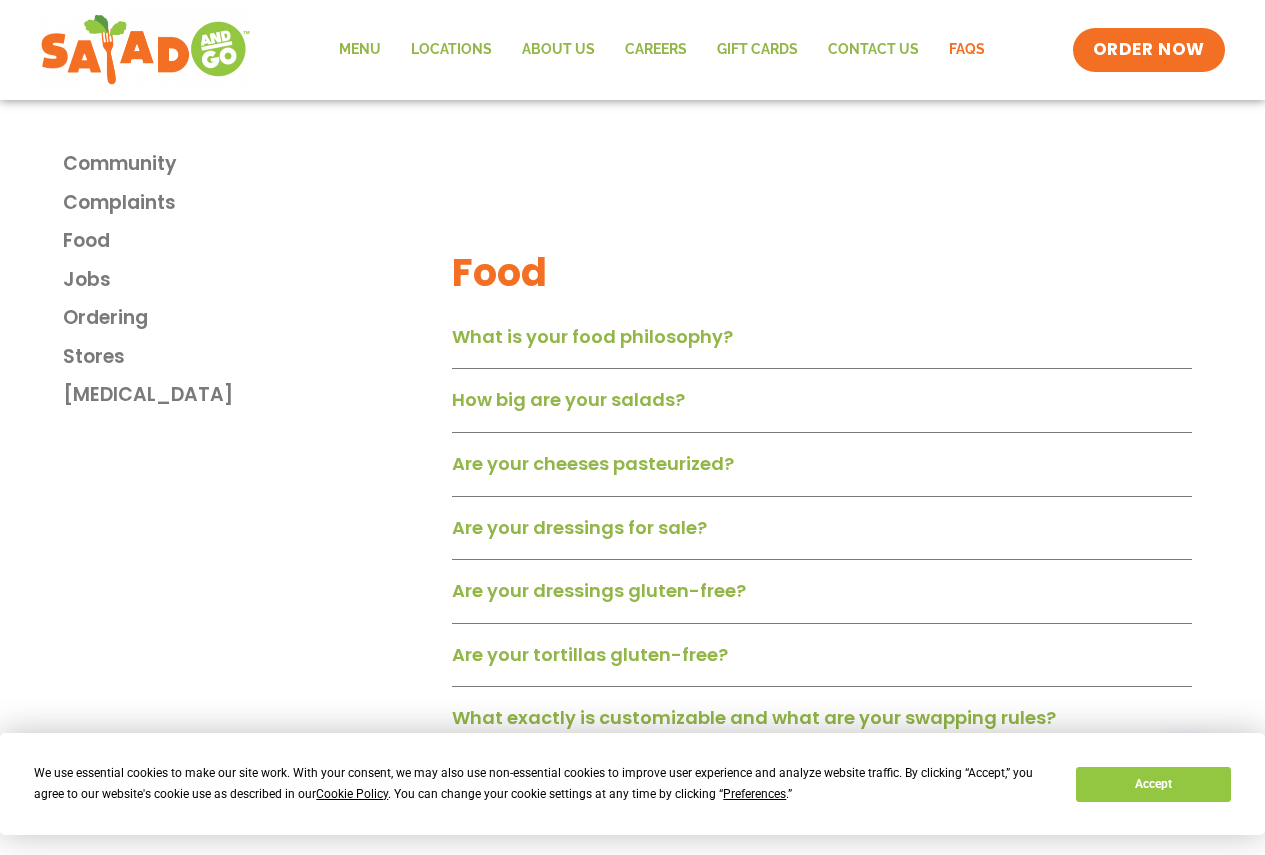 click on "What is your food philosophy?" at bounding box center (592, 336) 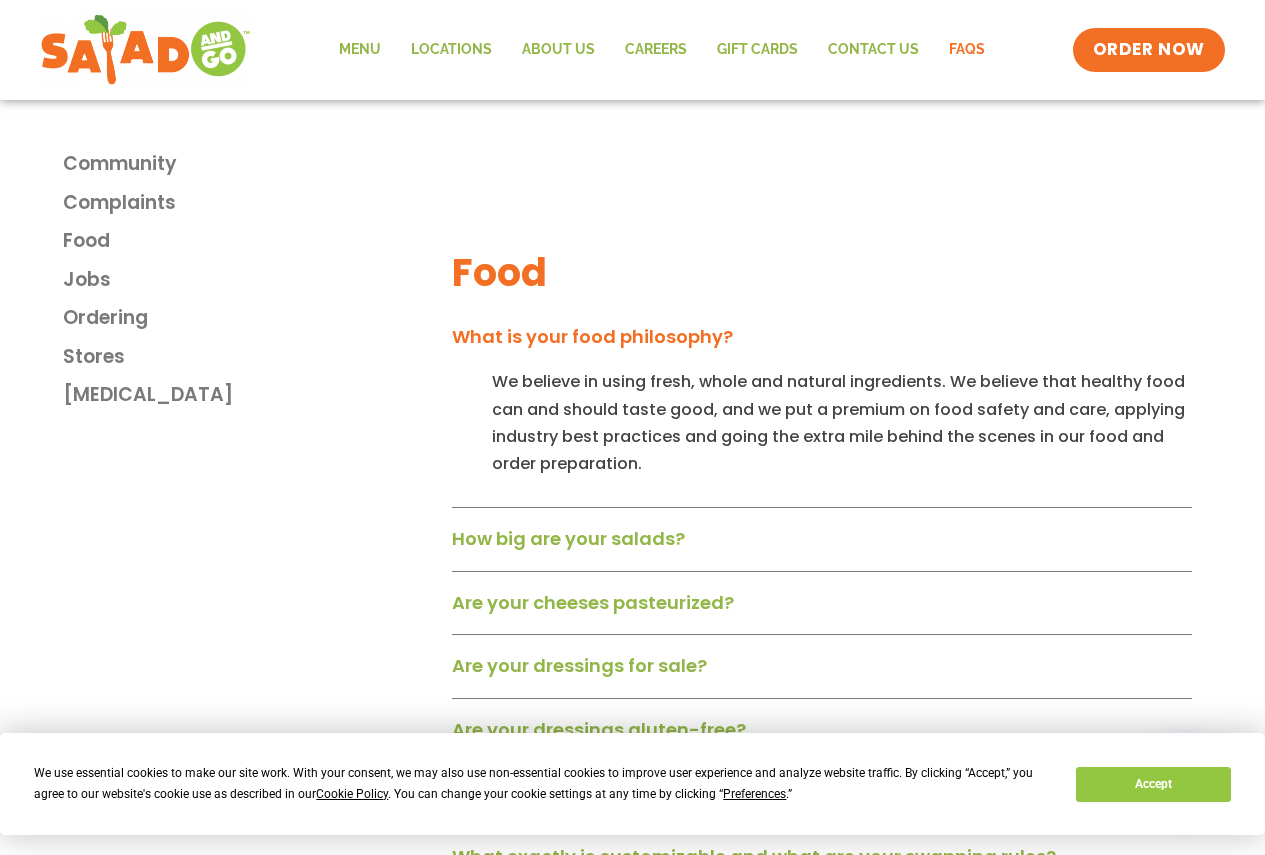 click on "What is your food philosophy?" at bounding box center [592, 336] 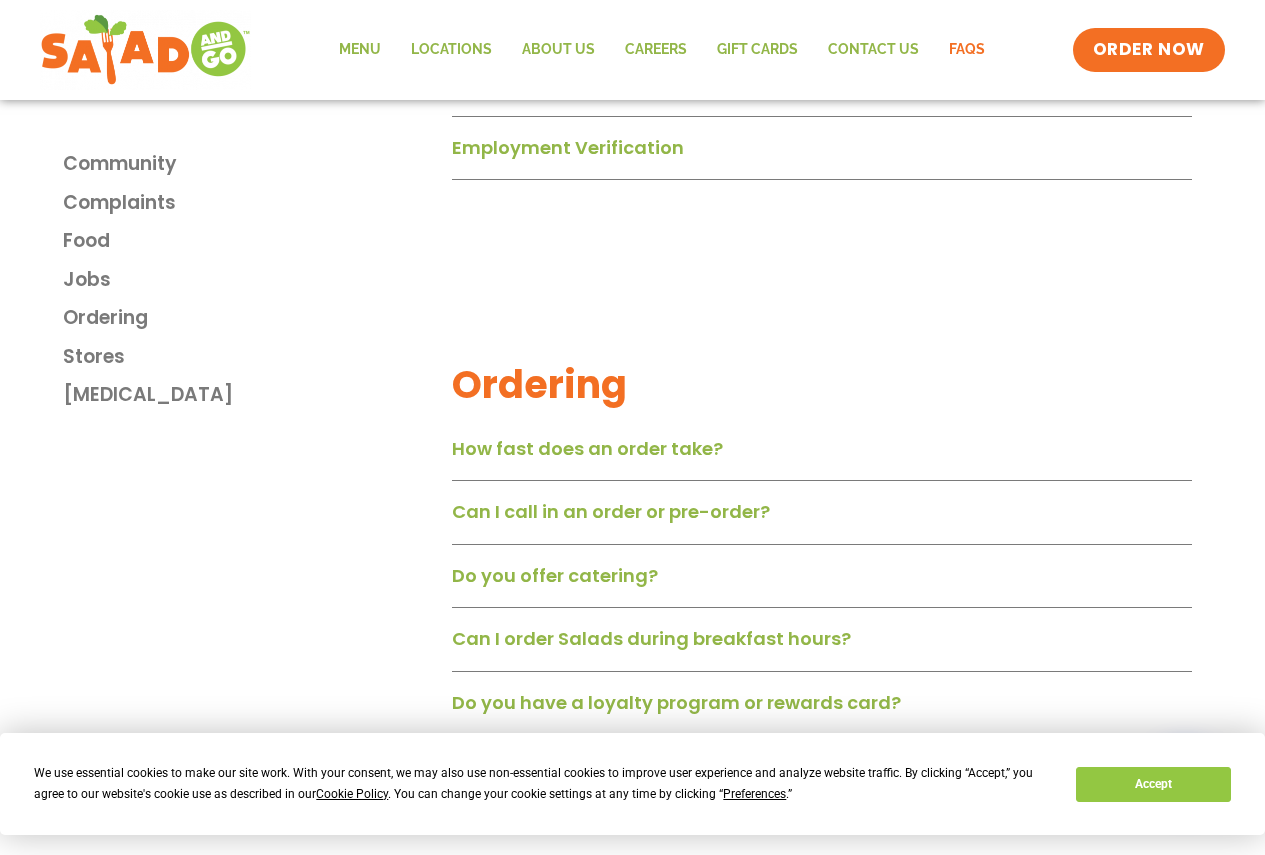 scroll, scrollTop: 3000, scrollLeft: 0, axis: vertical 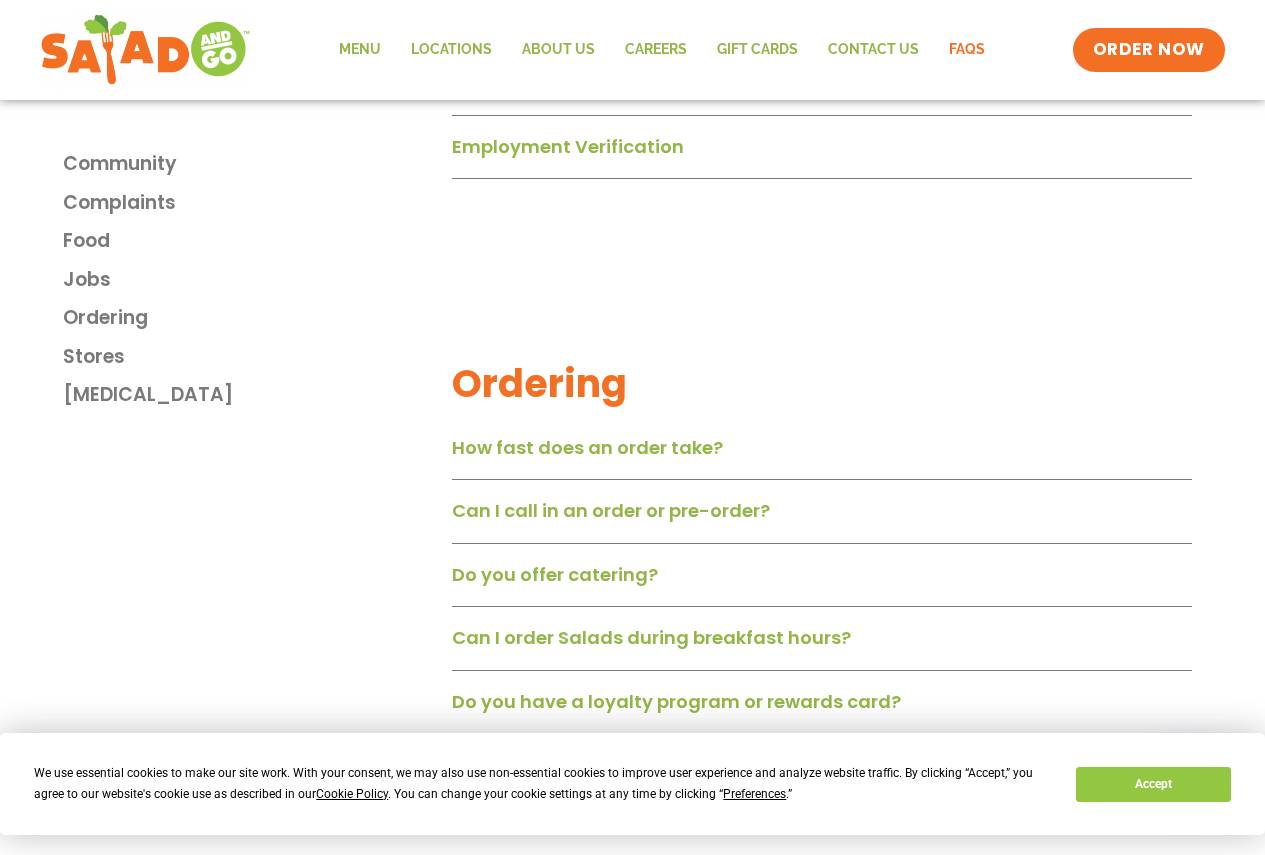 click on "How fast does an order take?" at bounding box center [587, 447] 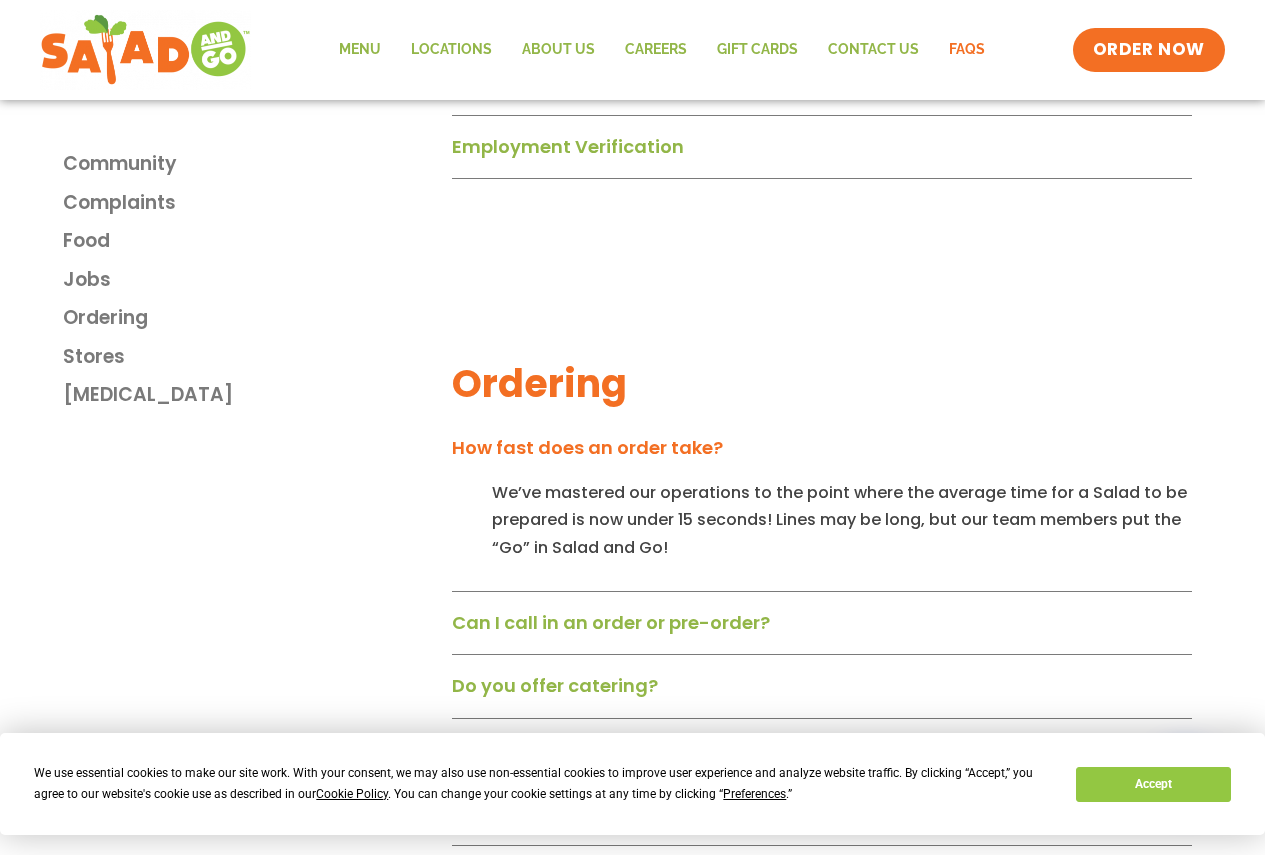 click on "How fast does an order take?" at bounding box center [587, 447] 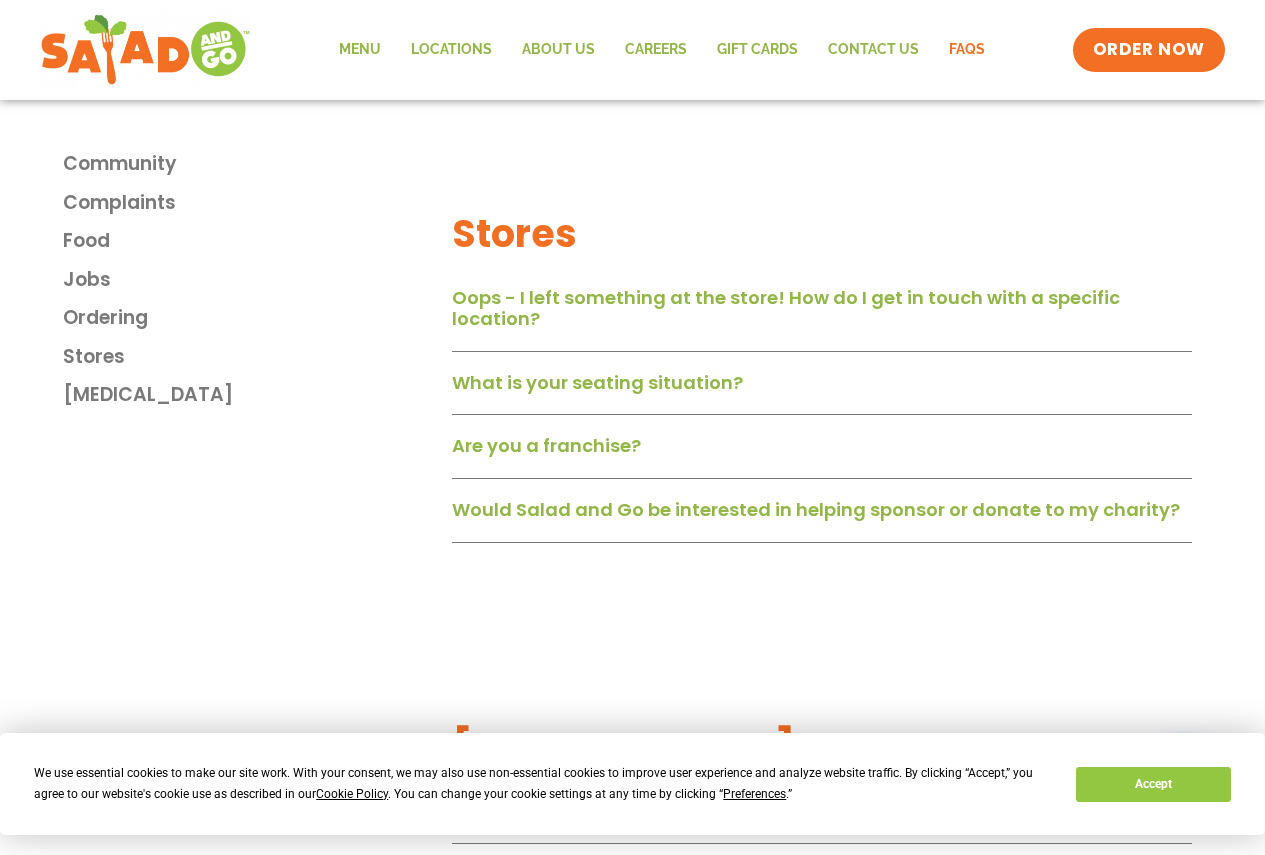 scroll, scrollTop: 3800, scrollLeft: 0, axis: vertical 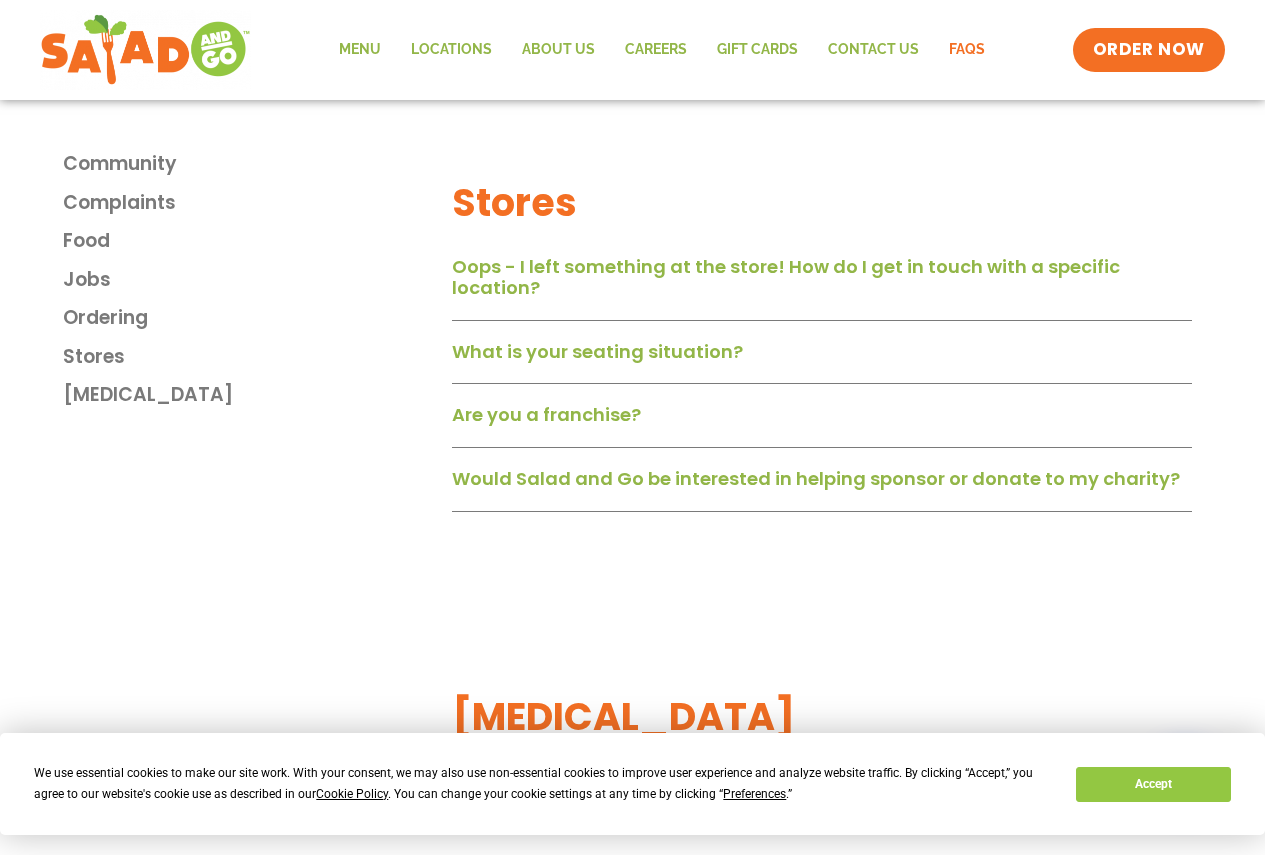 click on "What is your seating situation?" at bounding box center (597, 351) 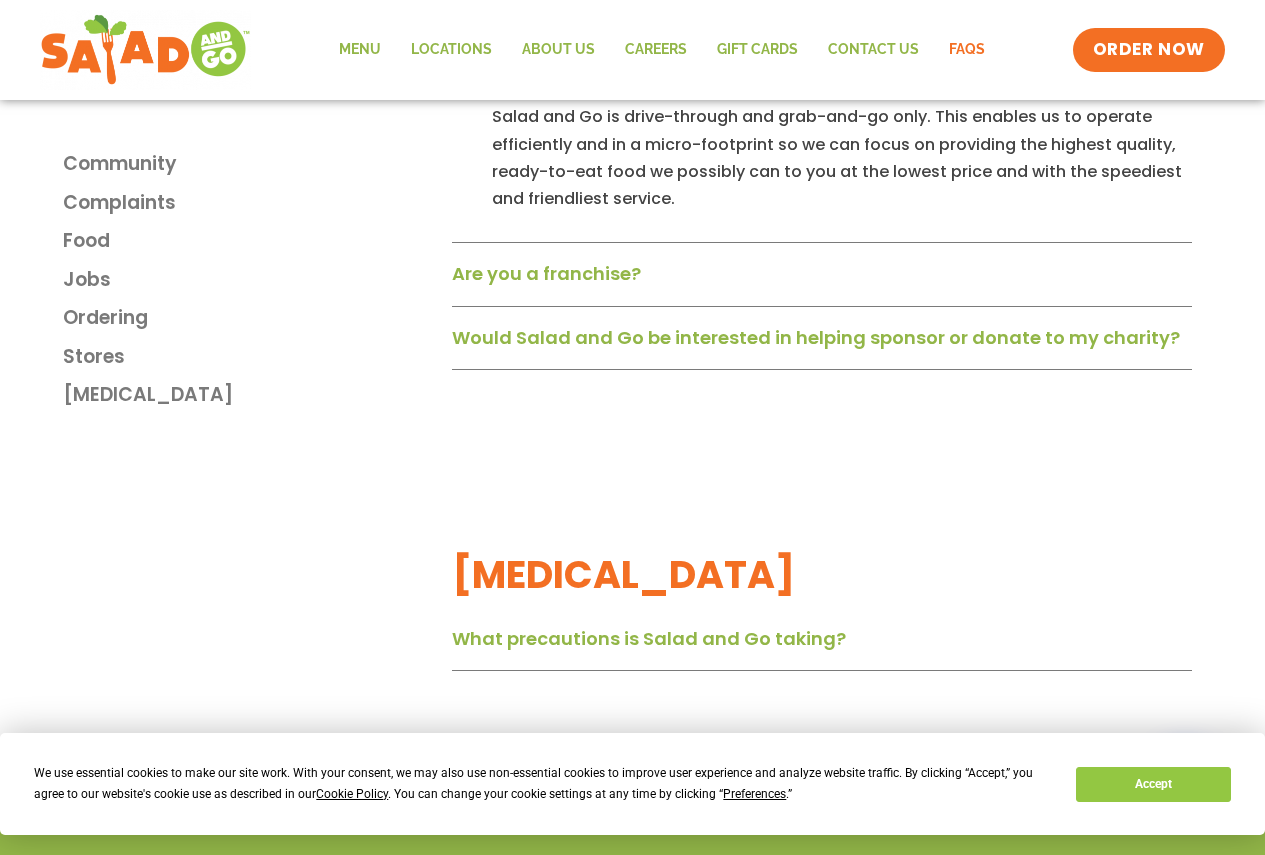 scroll, scrollTop: 4100, scrollLeft: 0, axis: vertical 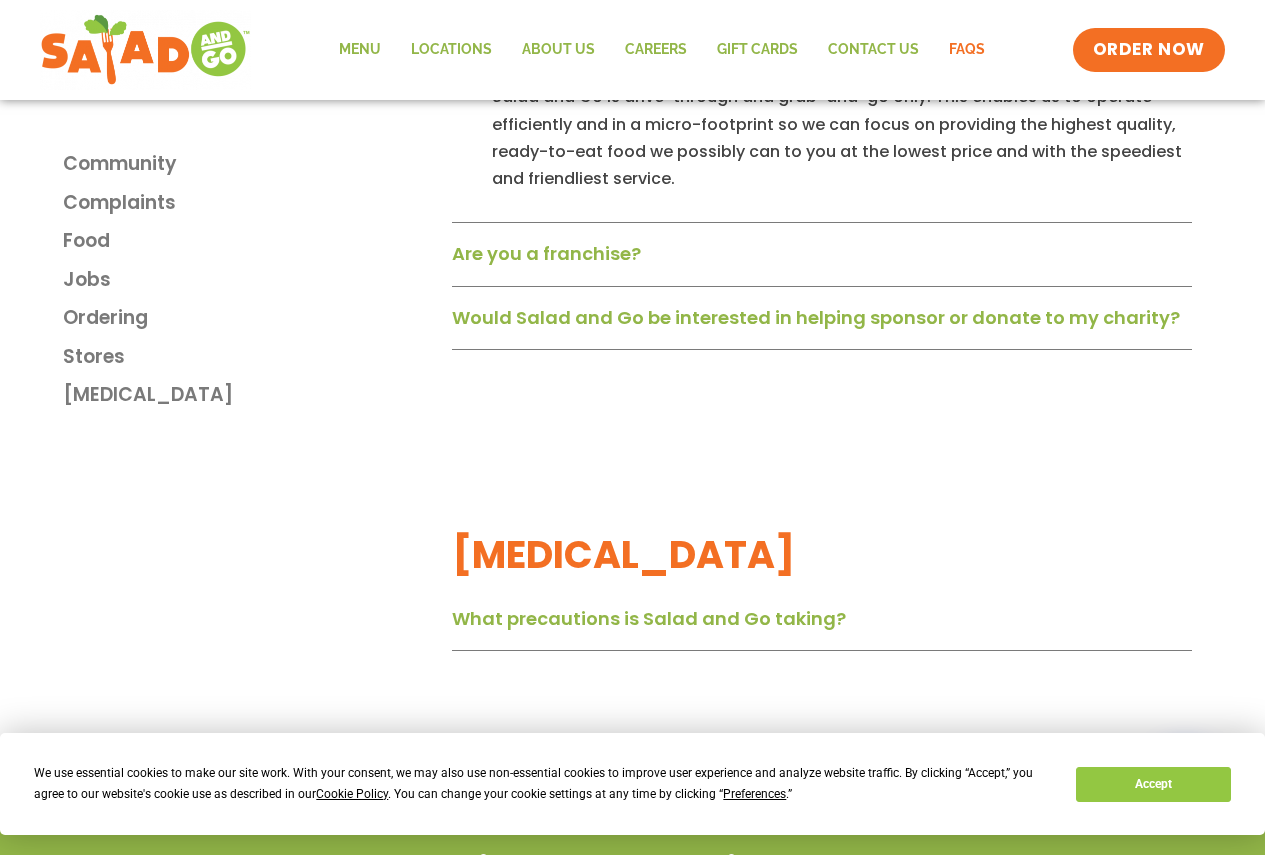 click on "Are you a franchise?" at bounding box center [546, 253] 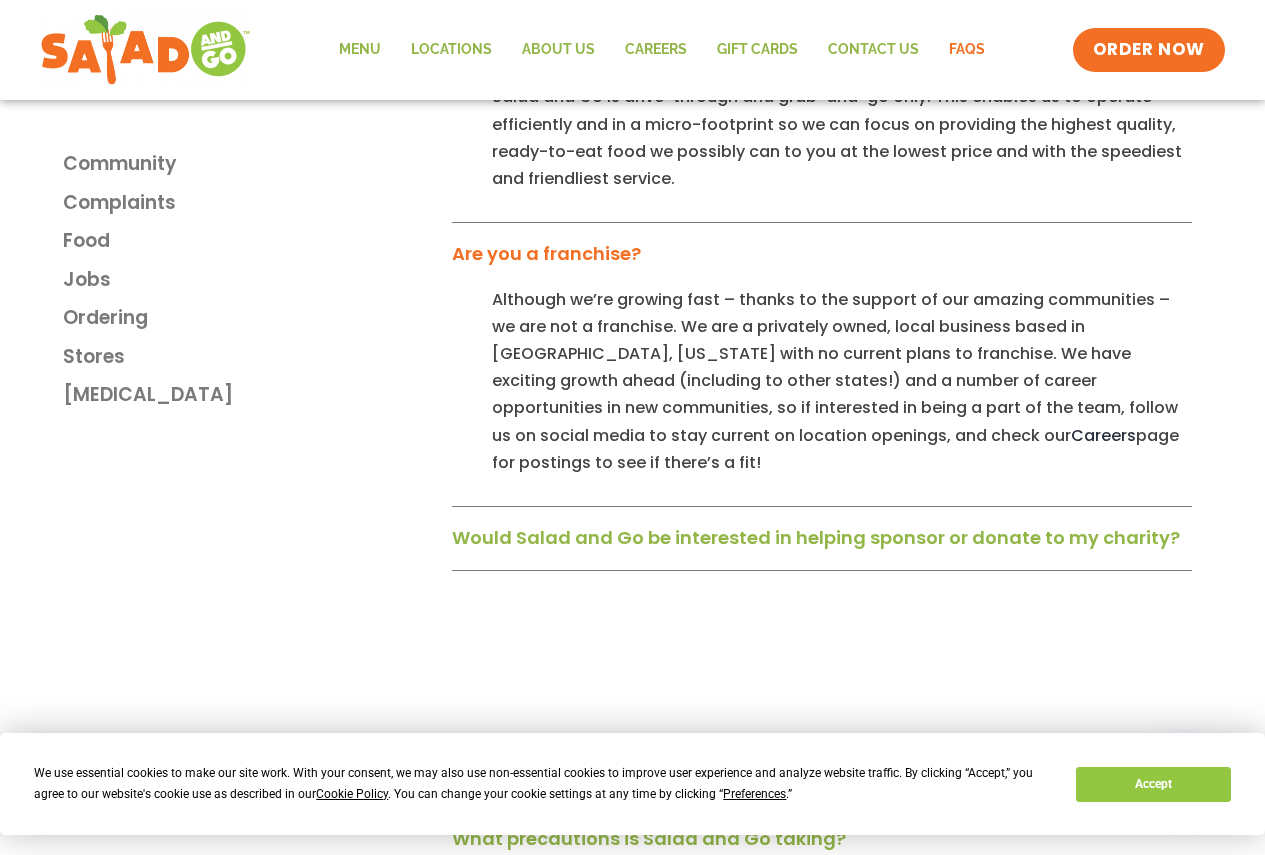 click on "Would Salad and Go be interested in helping sponsor or donate to my charity?" at bounding box center (816, 537) 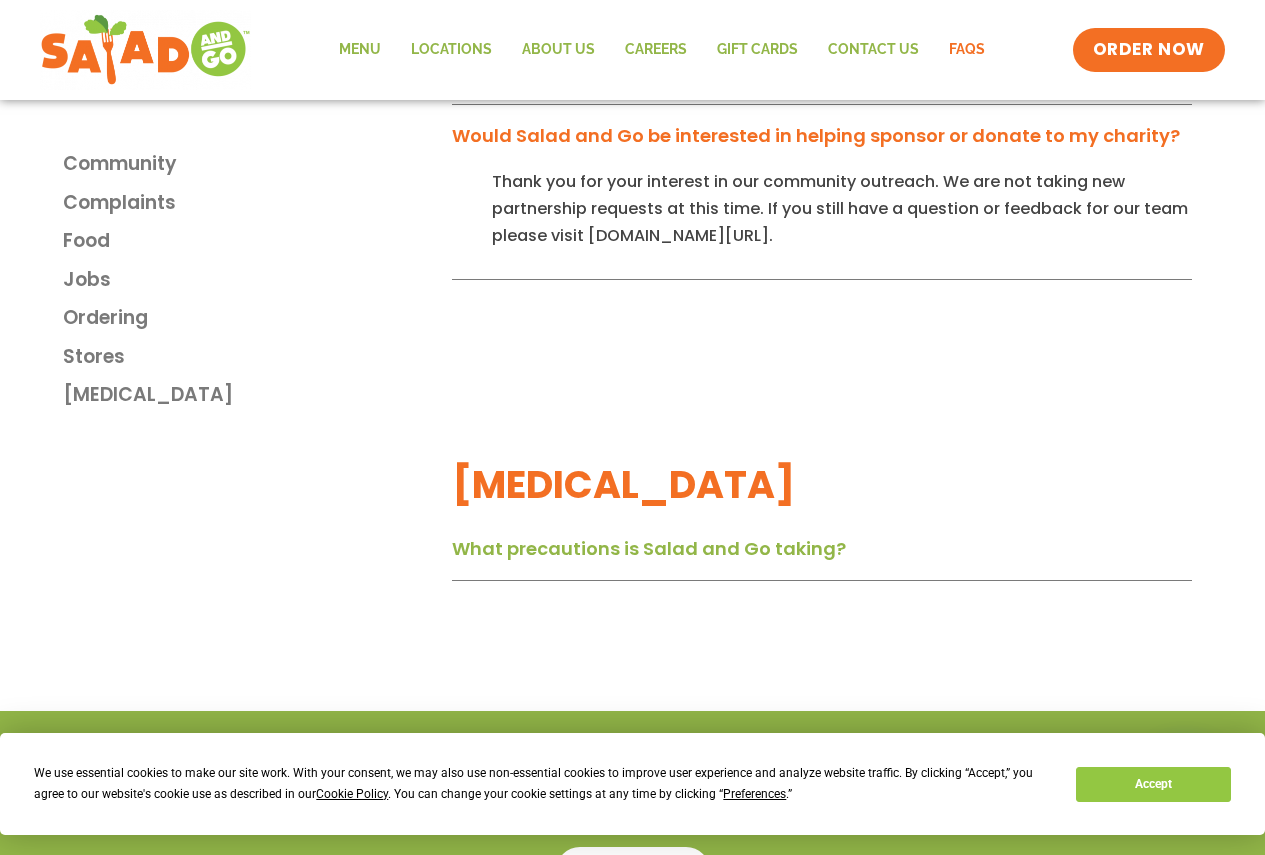 scroll, scrollTop: 4600, scrollLeft: 0, axis: vertical 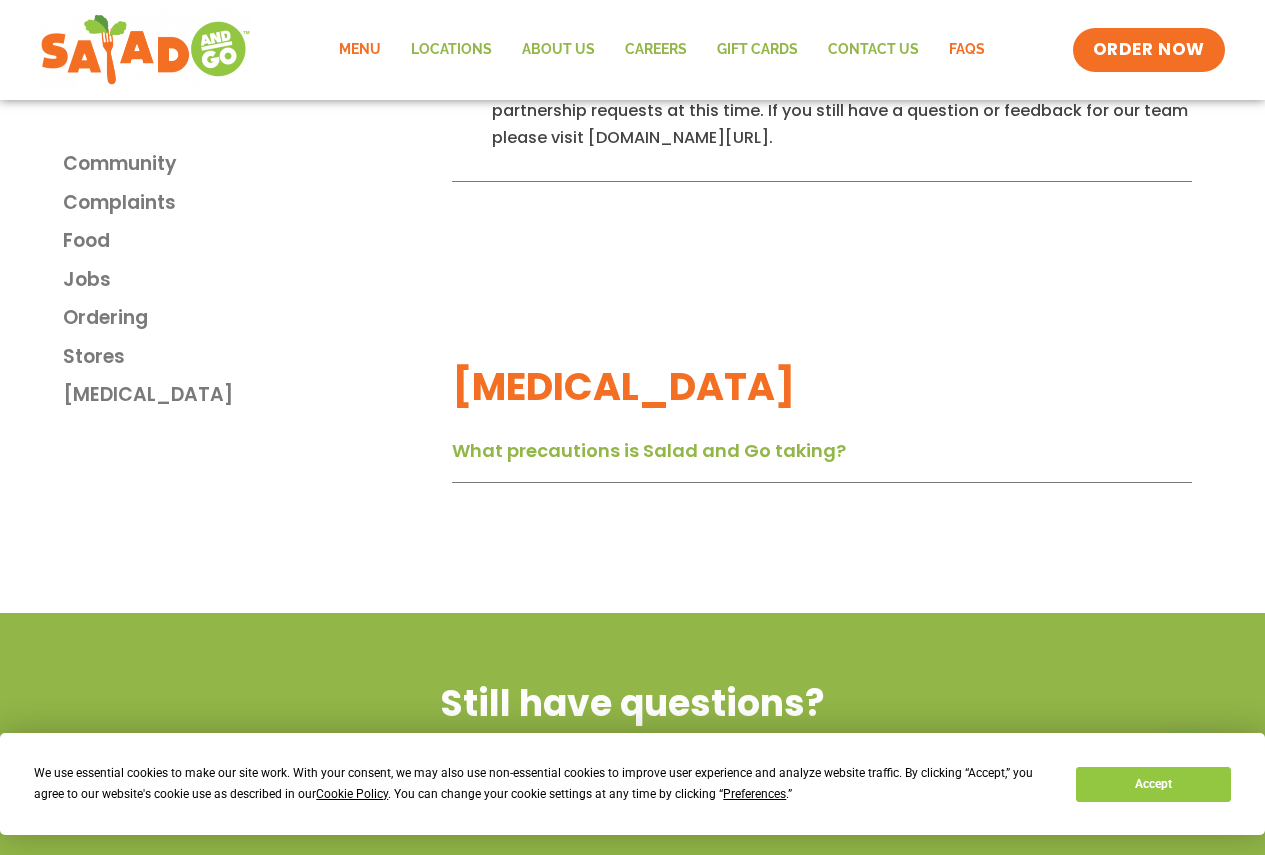 click on "Menu" 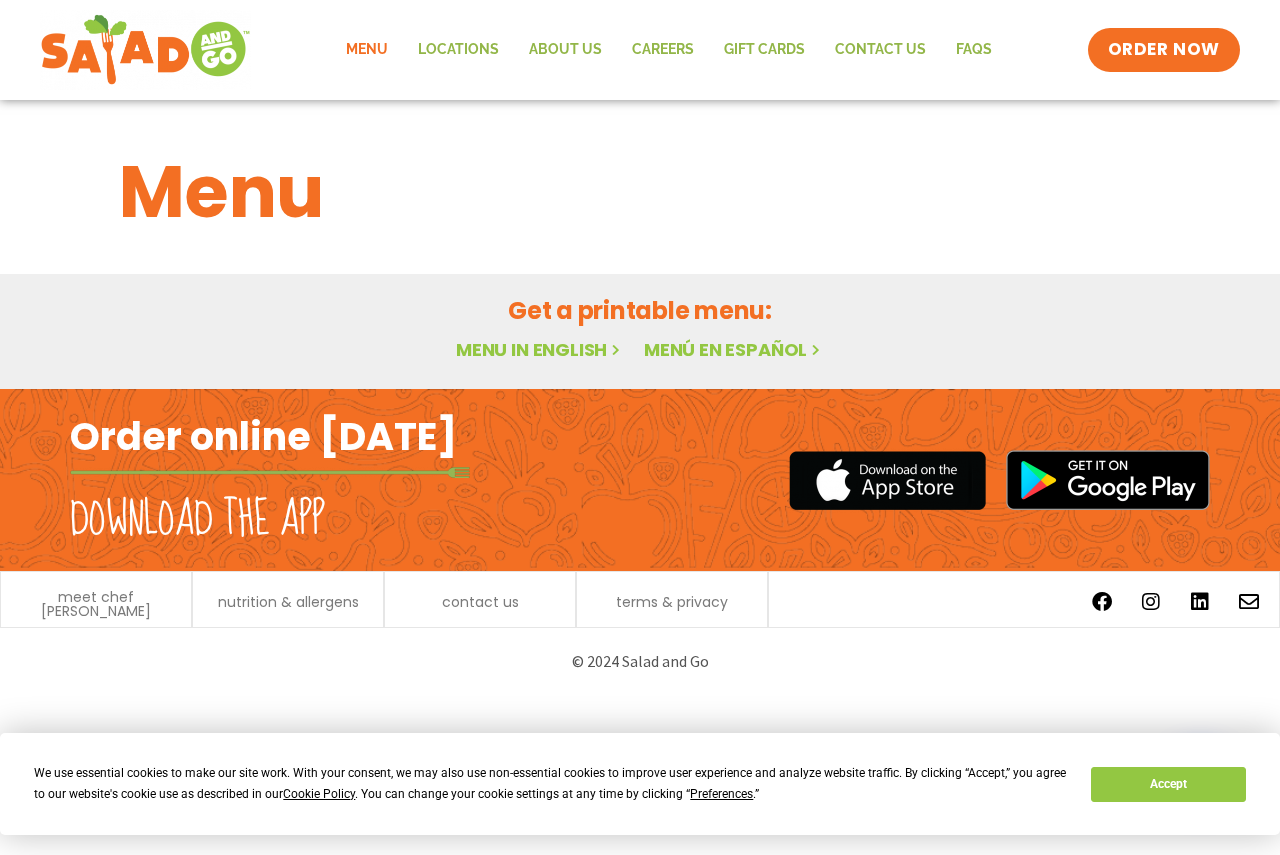 scroll, scrollTop: 0, scrollLeft: 0, axis: both 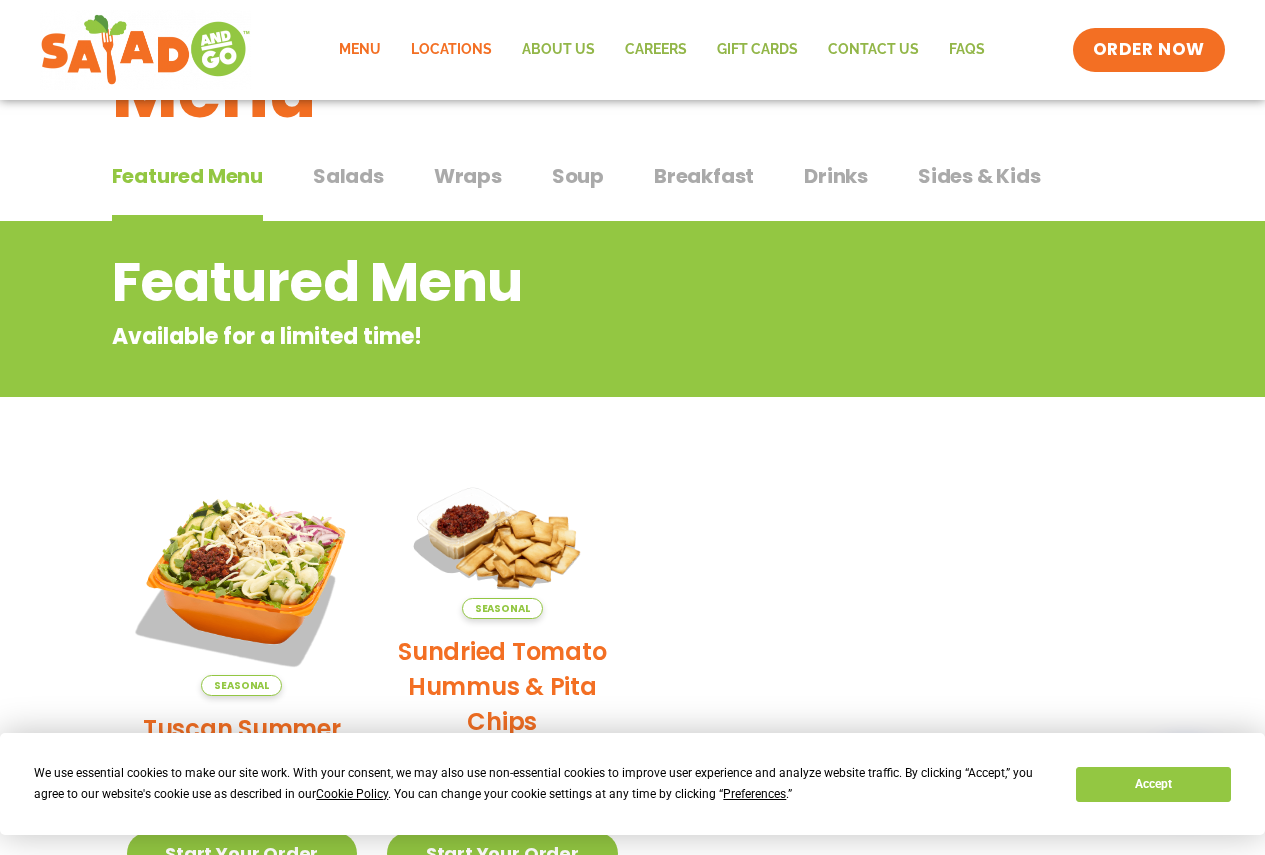 click on "Locations" 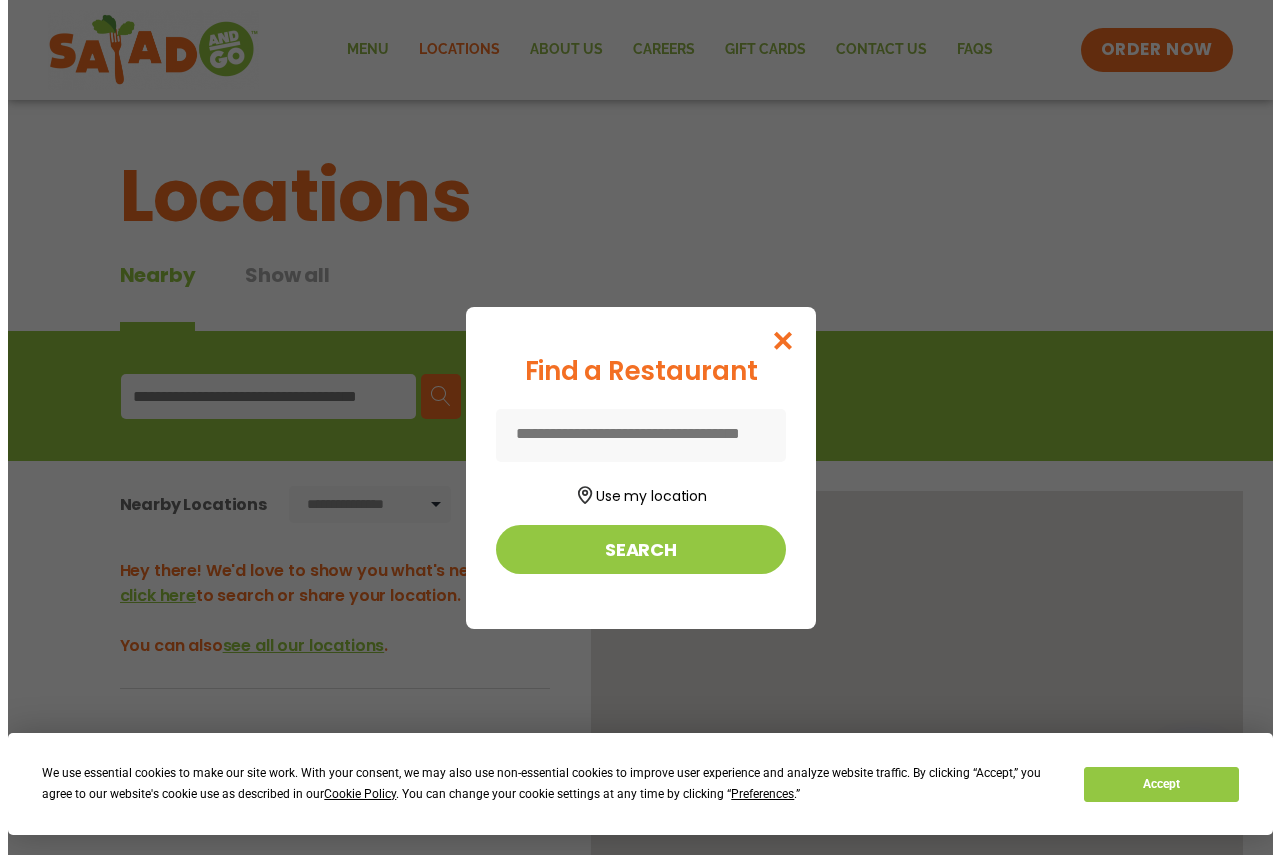 scroll, scrollTop: 0, scrollLeft: 0, axis: both 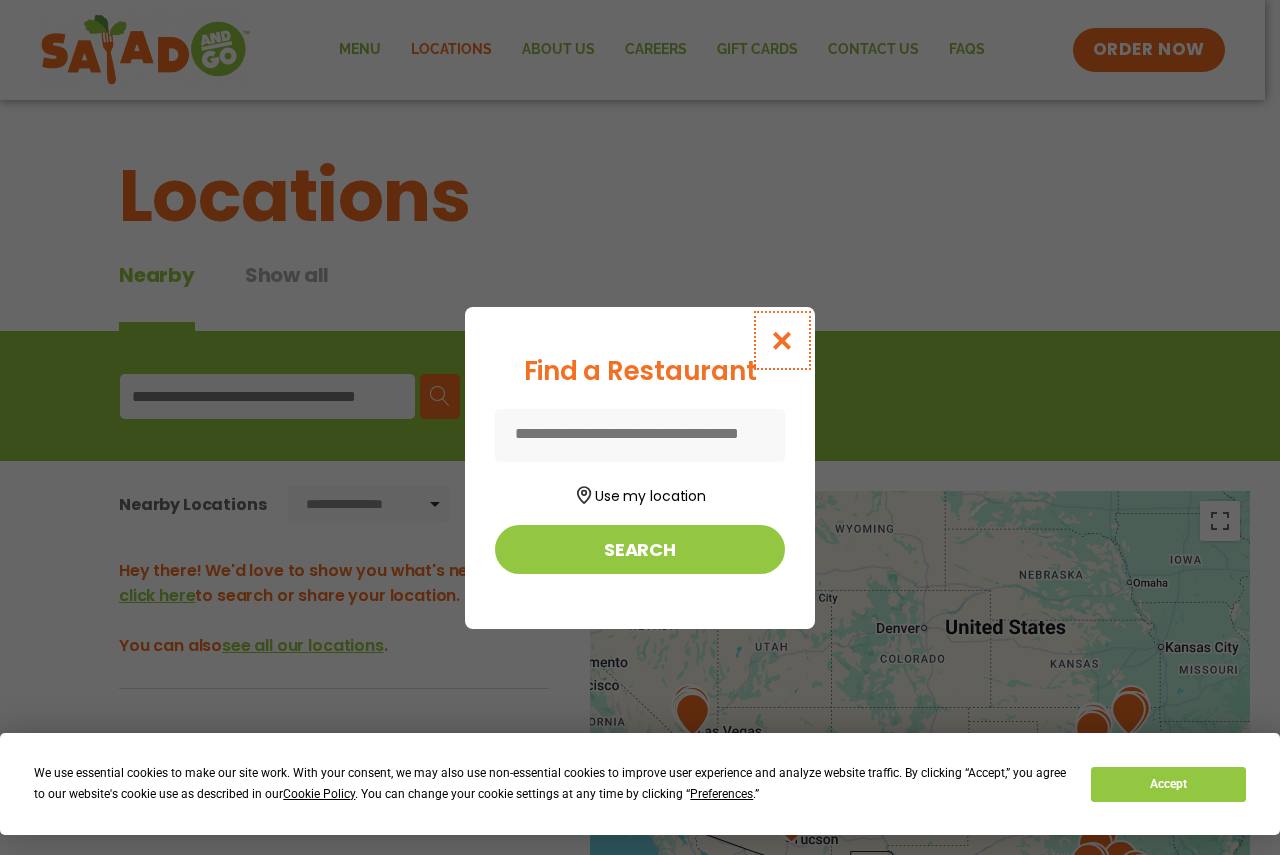 click at bounding box center [782, 340] 